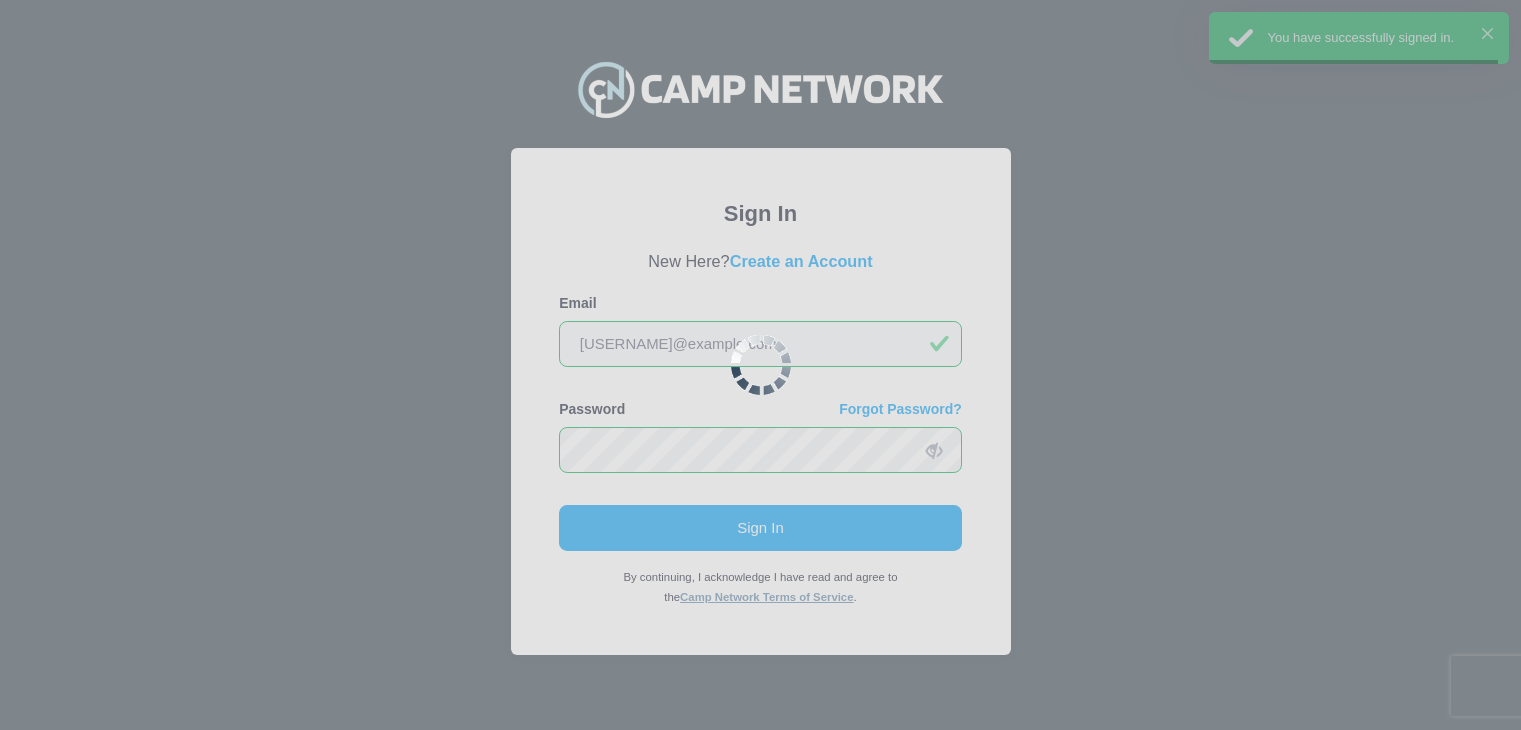 scroll, scrollTop: 0, scrollLeft: 0, axis: both 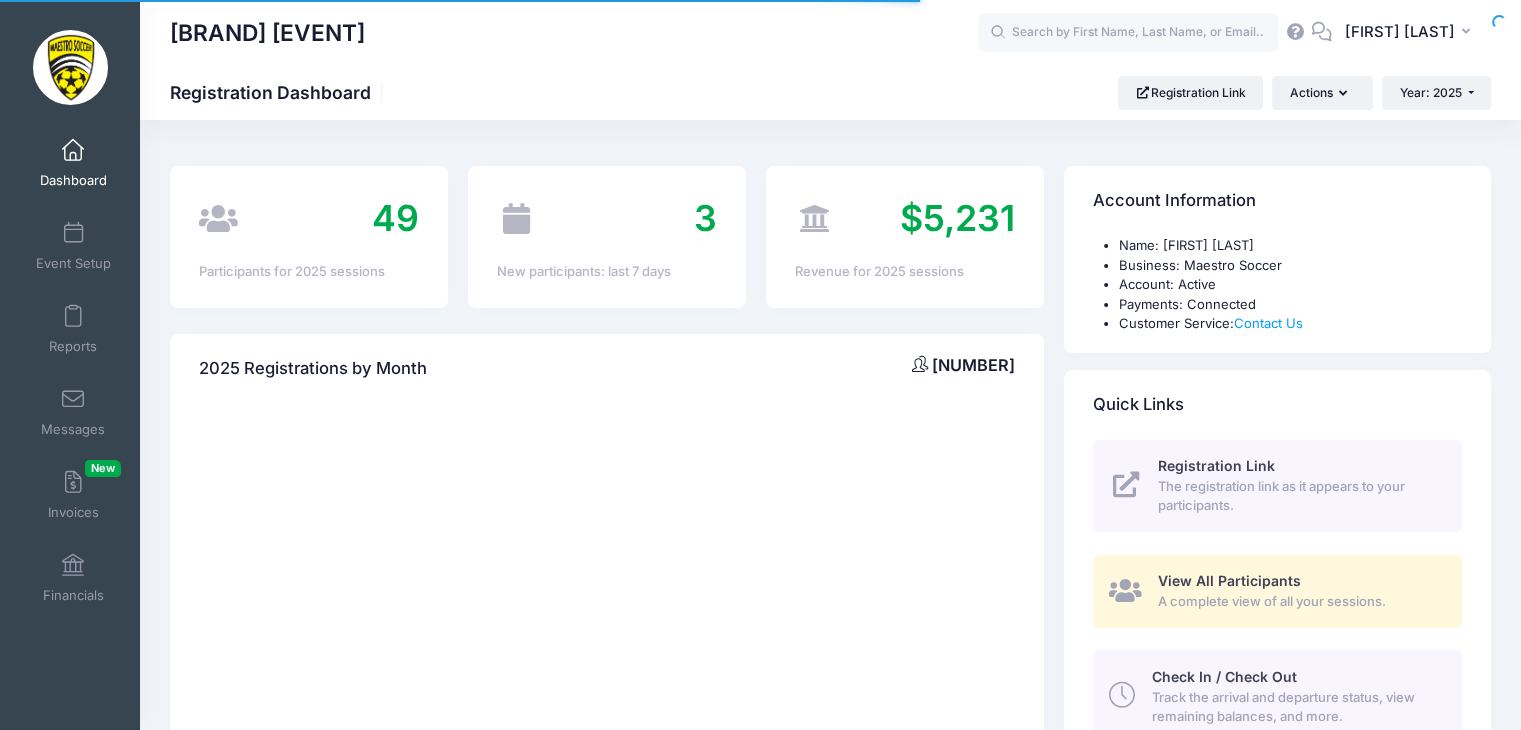 select 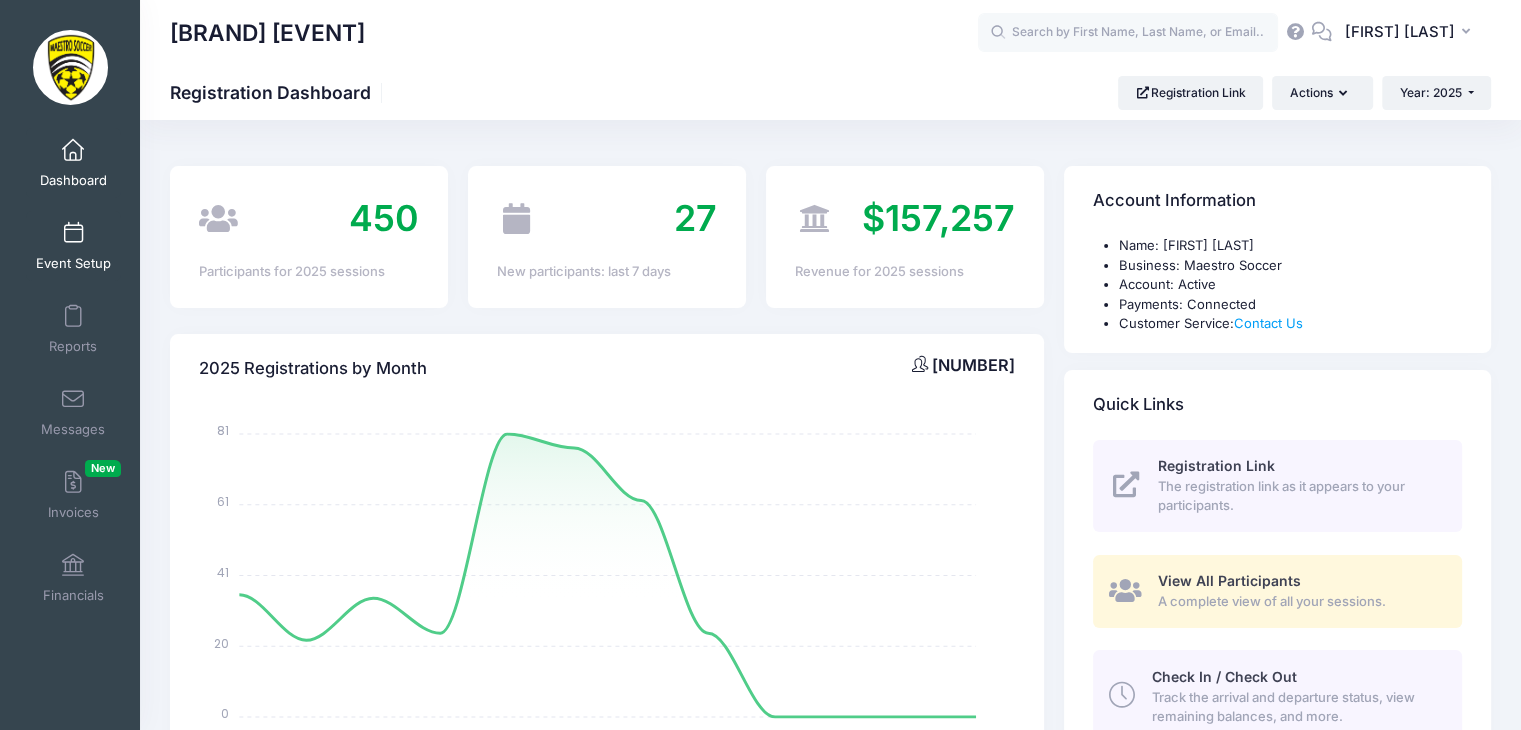 click at bounding box center [73, 234] 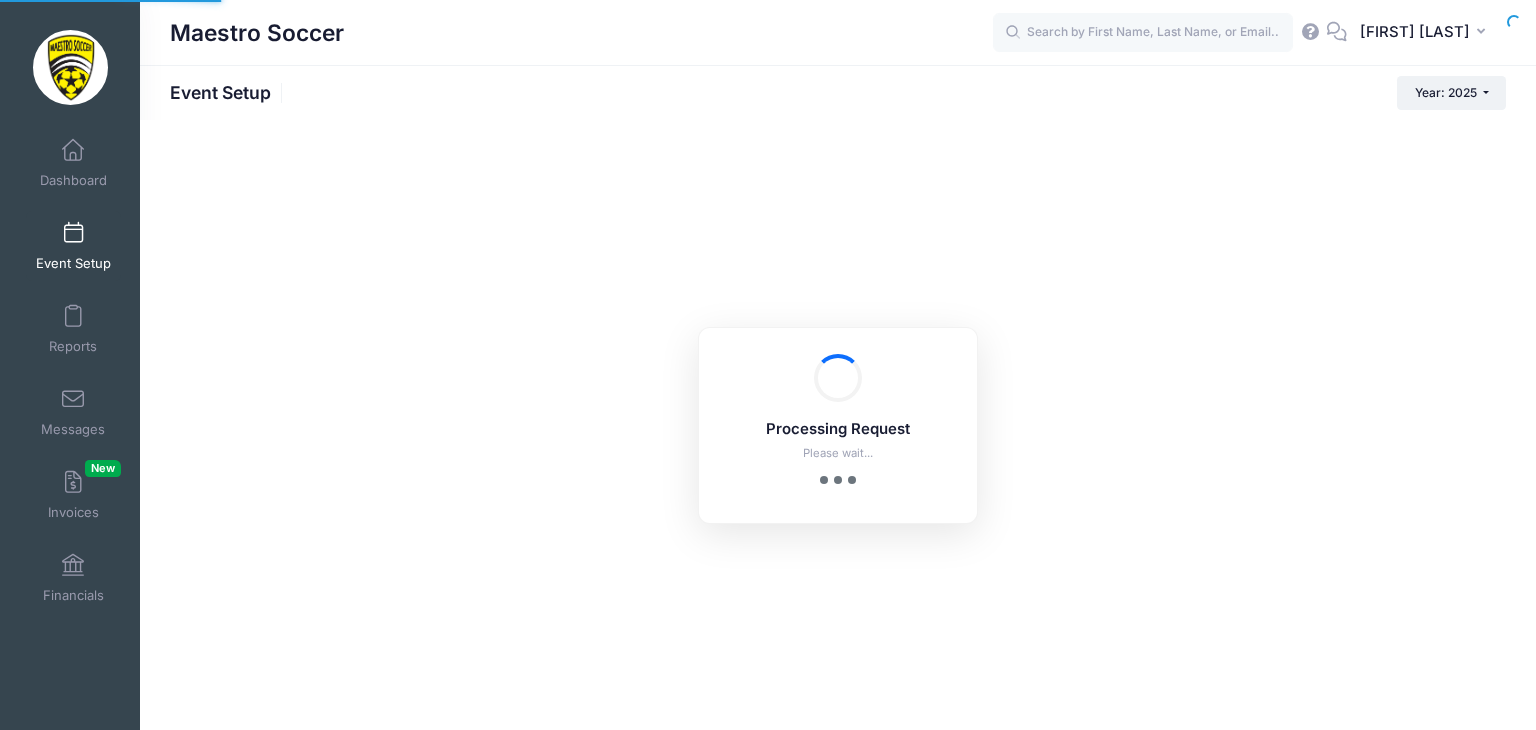 scroll, scrollTop: 0, scrollLeft: 0, axis: both 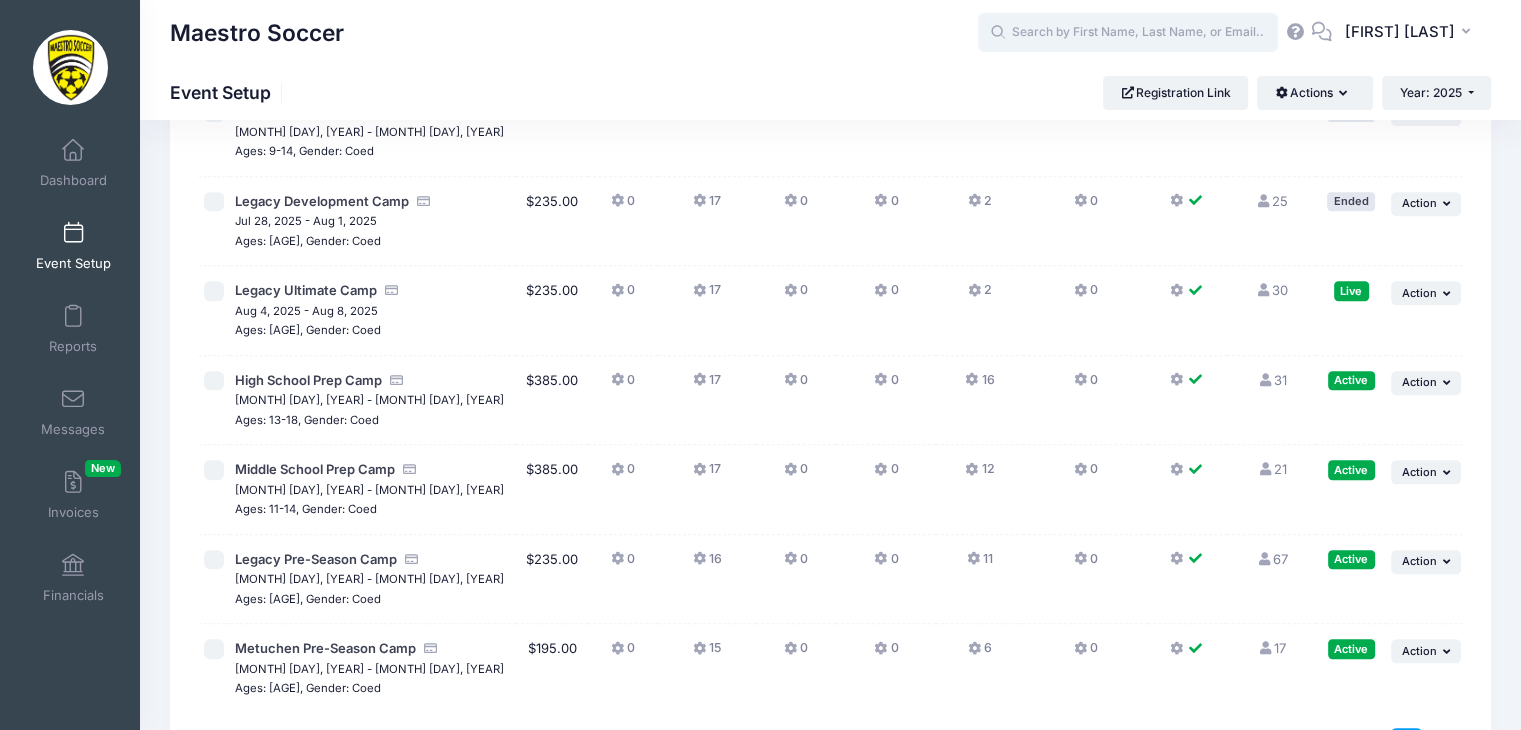 click at bounding box center [1128, 33] 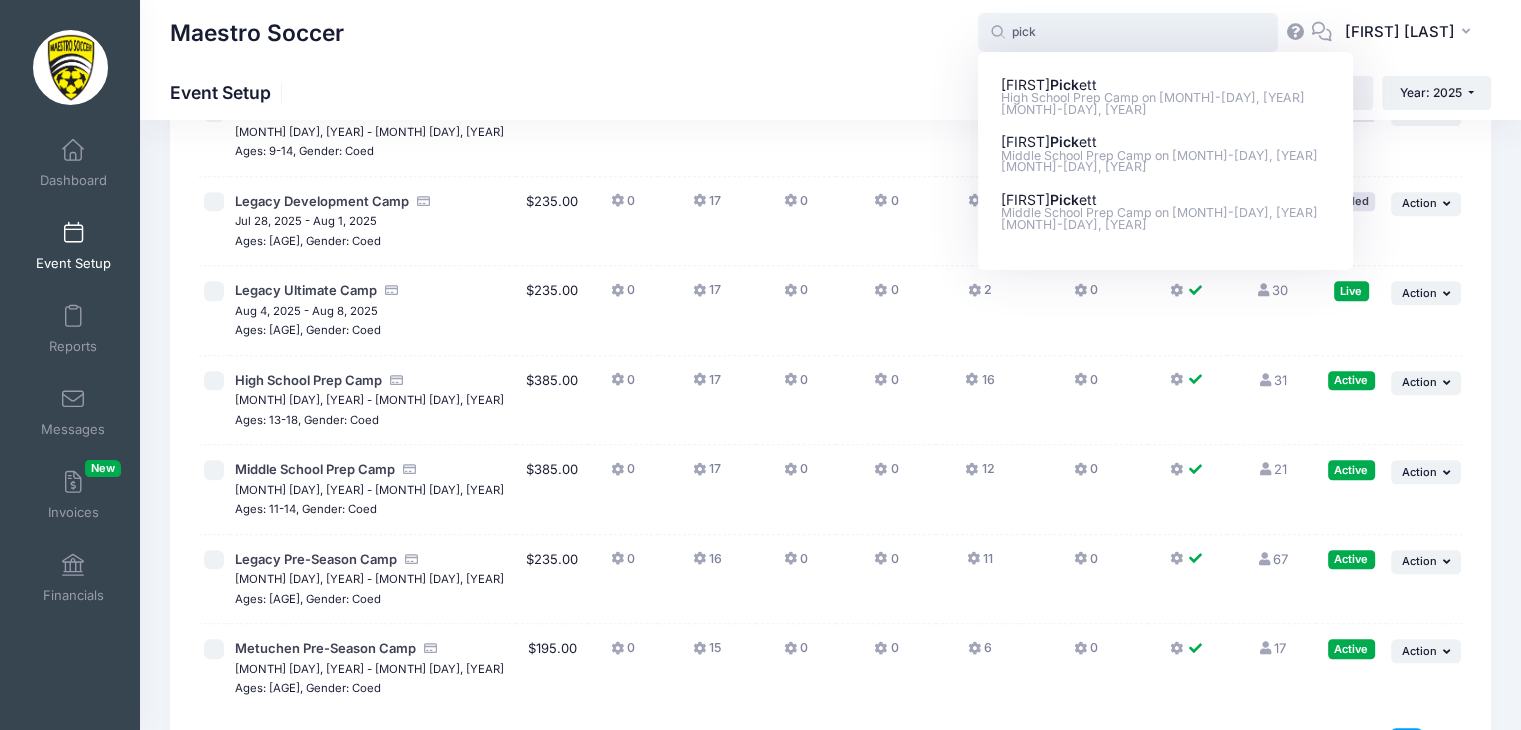 type on "pick" 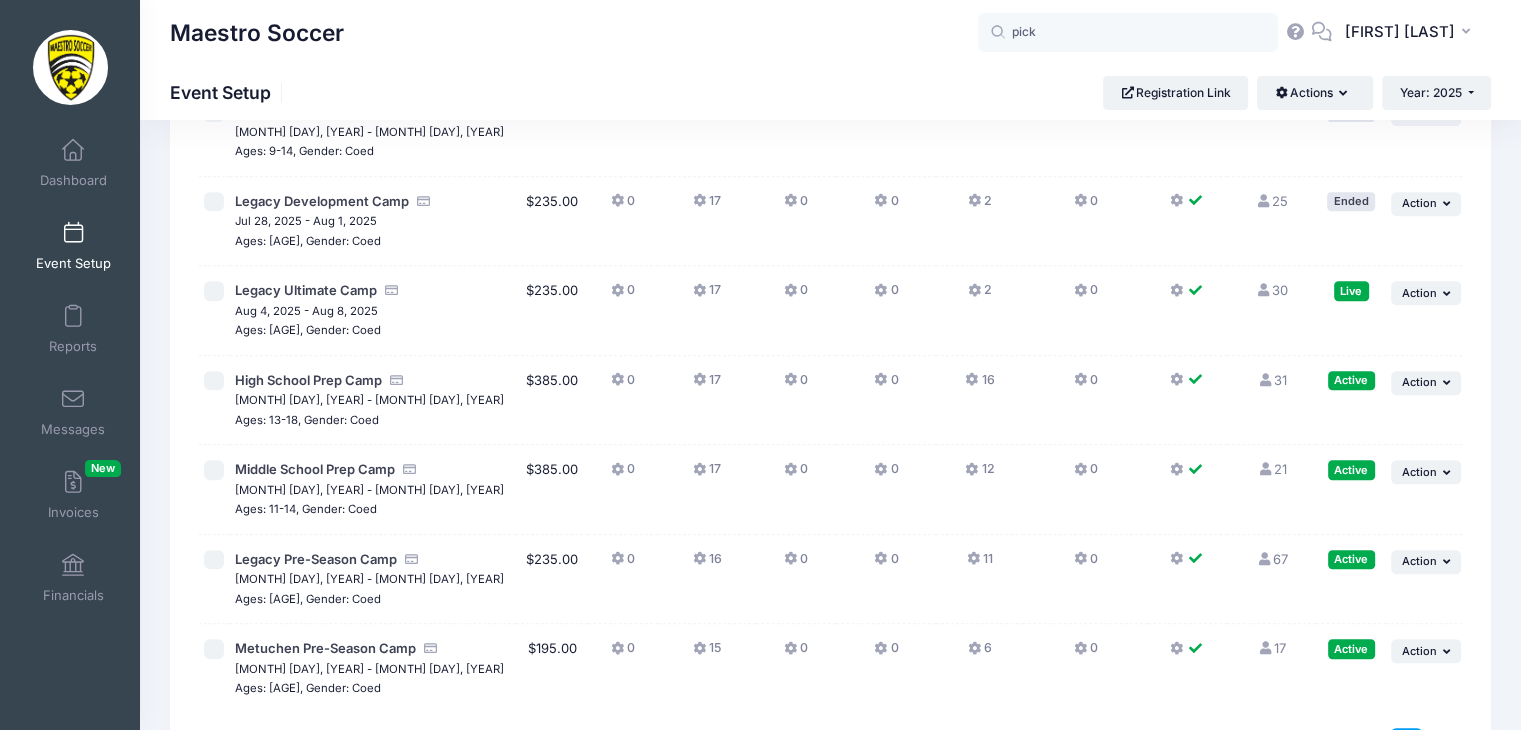 click on "Maestro Soccer" at bounding box center (574, 33) 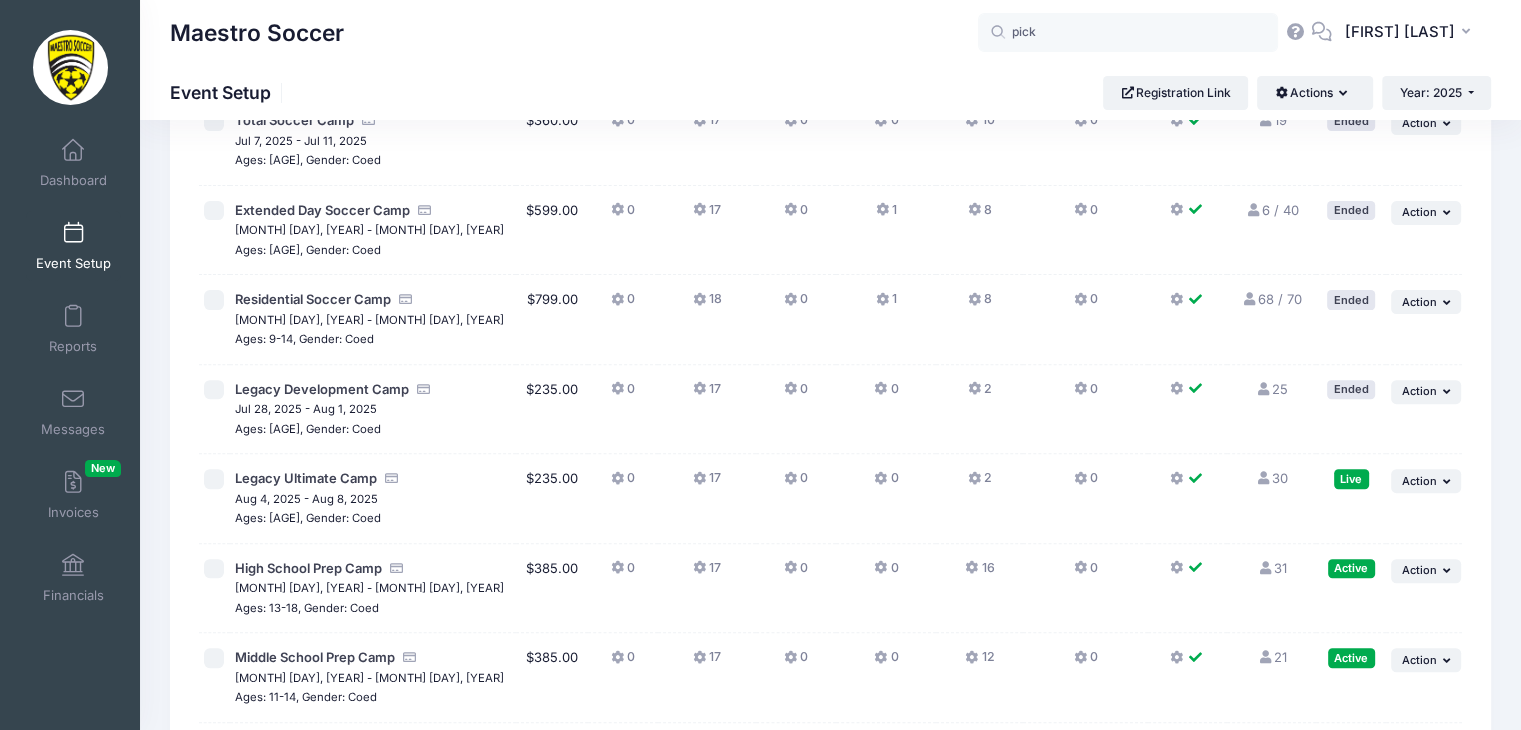 scroll, scrollTop: 600, scrollLeft: 0, axis: vertical 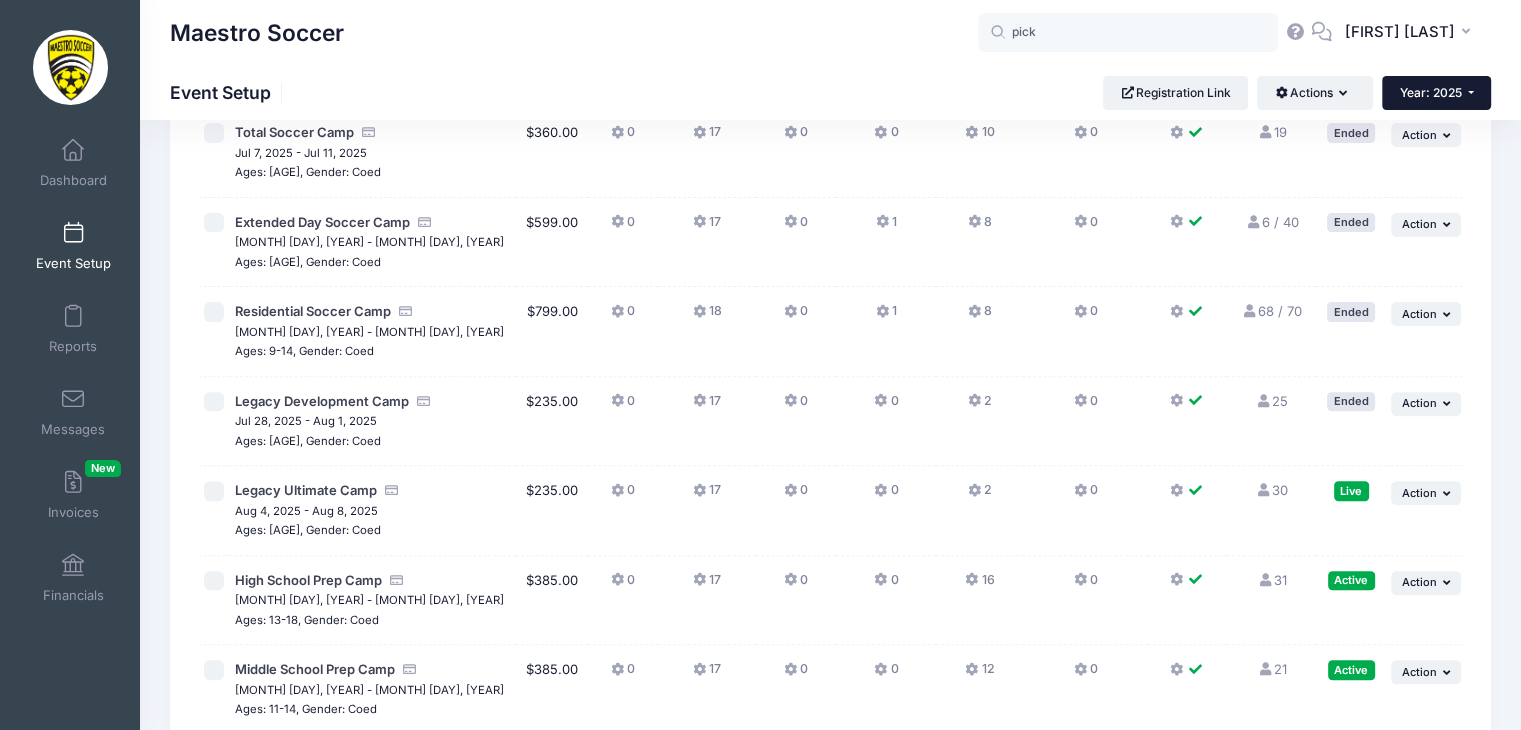 click on "Year: 2025" at bounding box center (1431, 92) 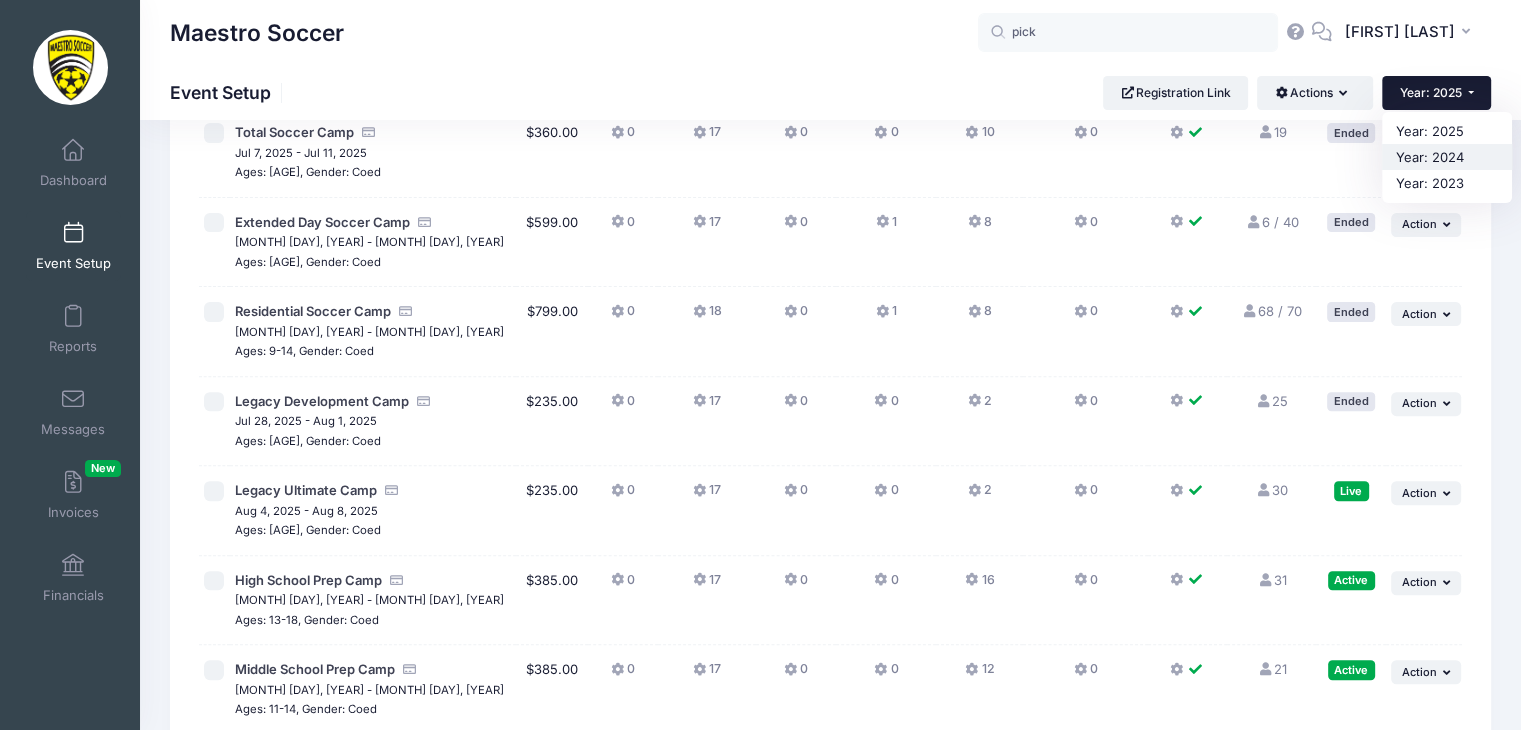 click on "Year: 2024" at bounding box center [1447, 157] 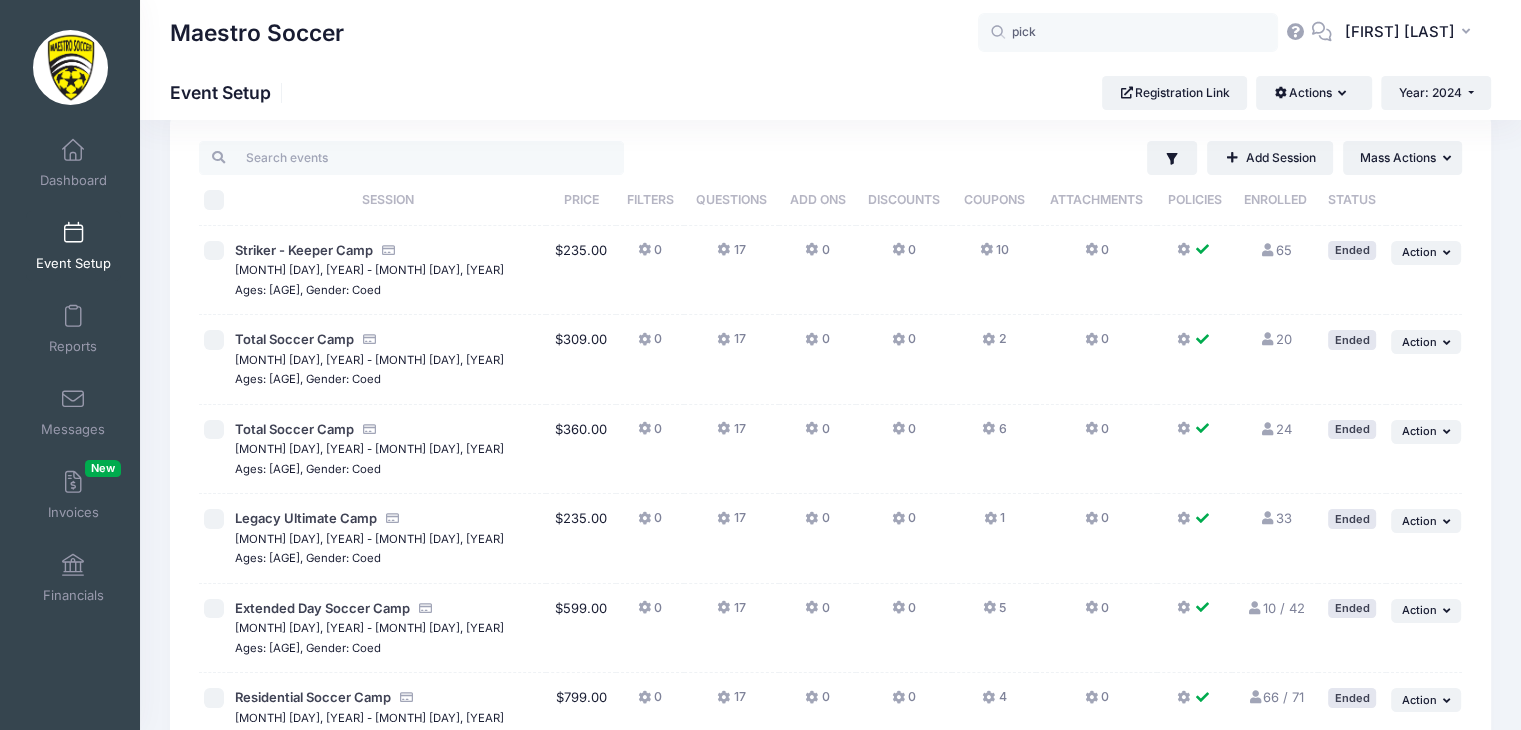 scroll, scrollTop: 0, scrollLeft: 0, axis: both 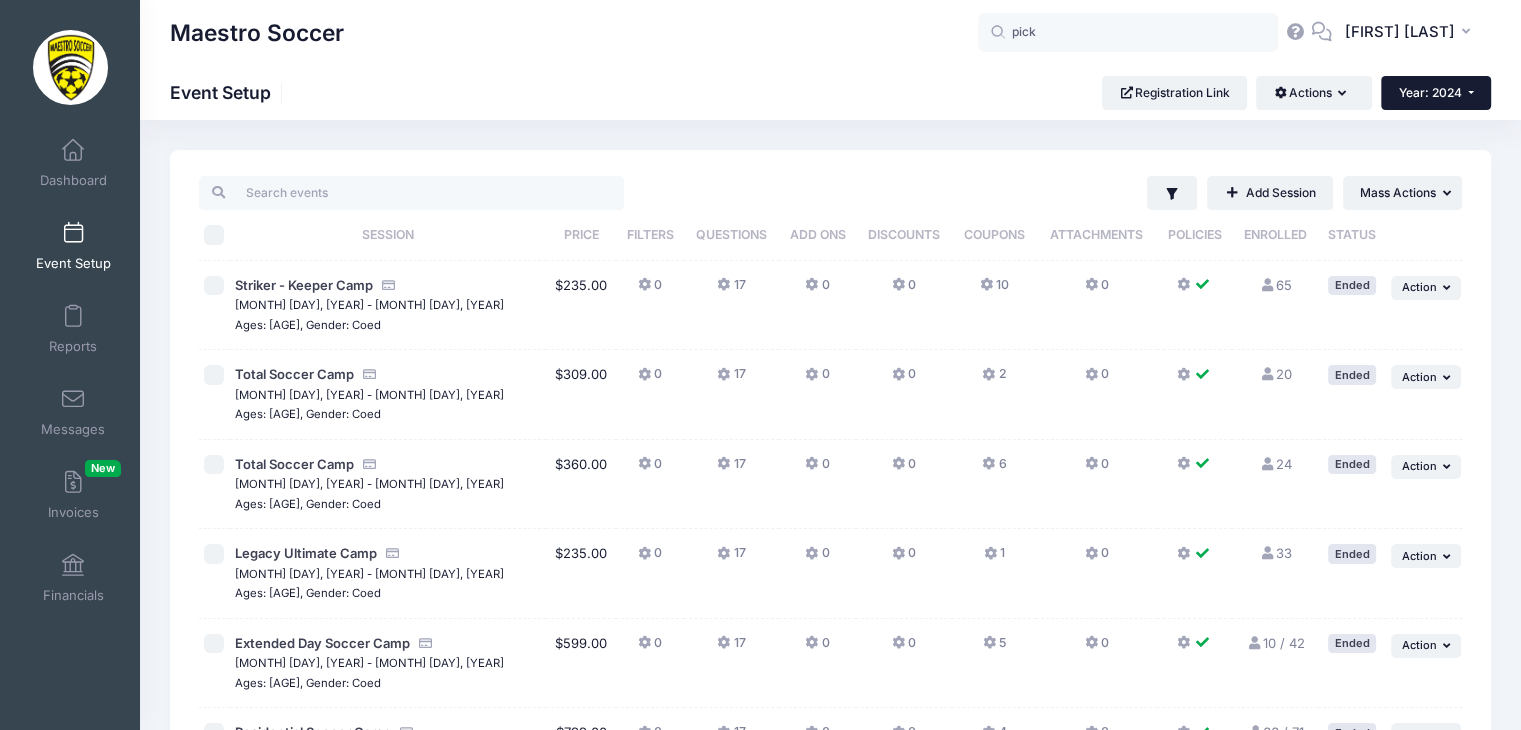 click on "Year: 2024" at bounding box center [1430, 92] 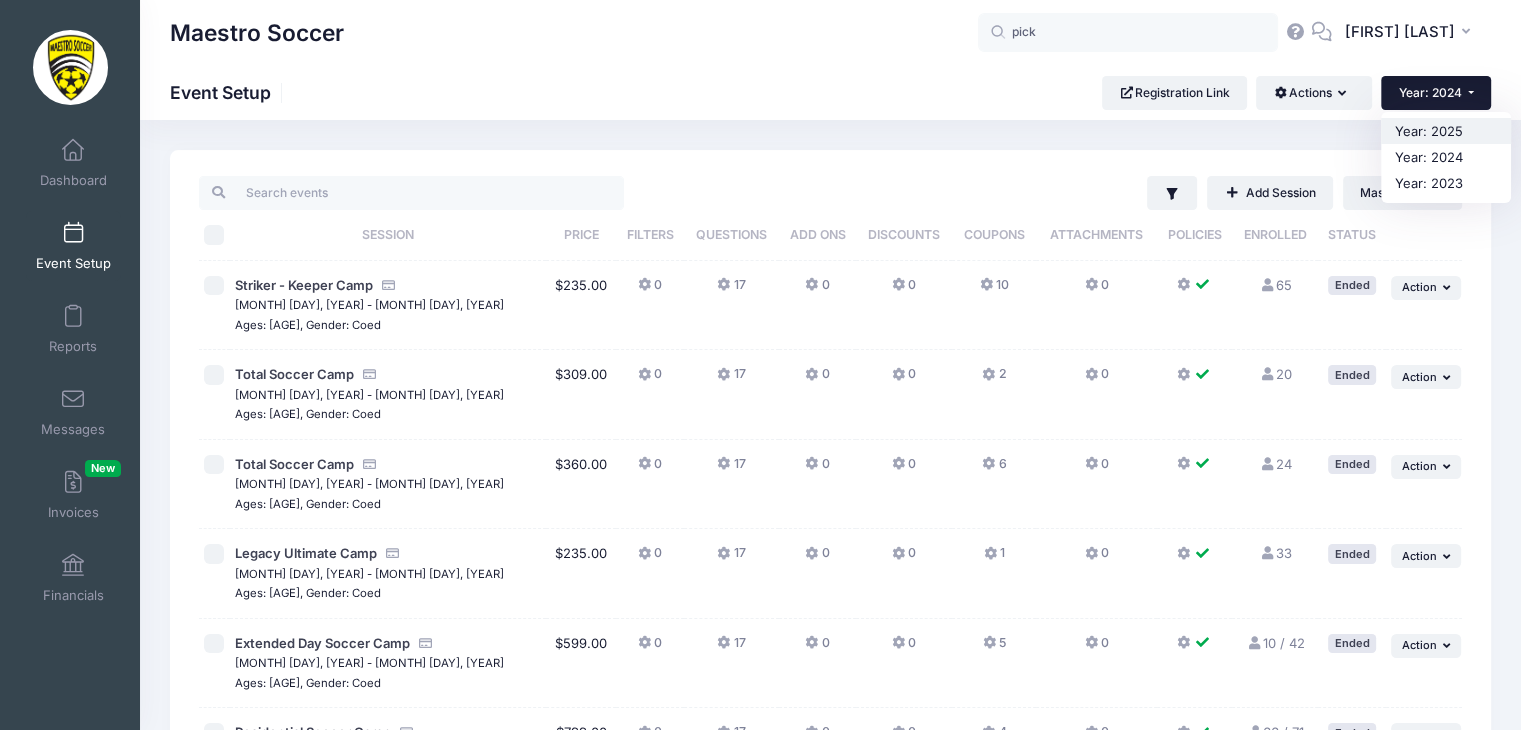 click on "Year: 2025" at bounding box center [1446, 131] 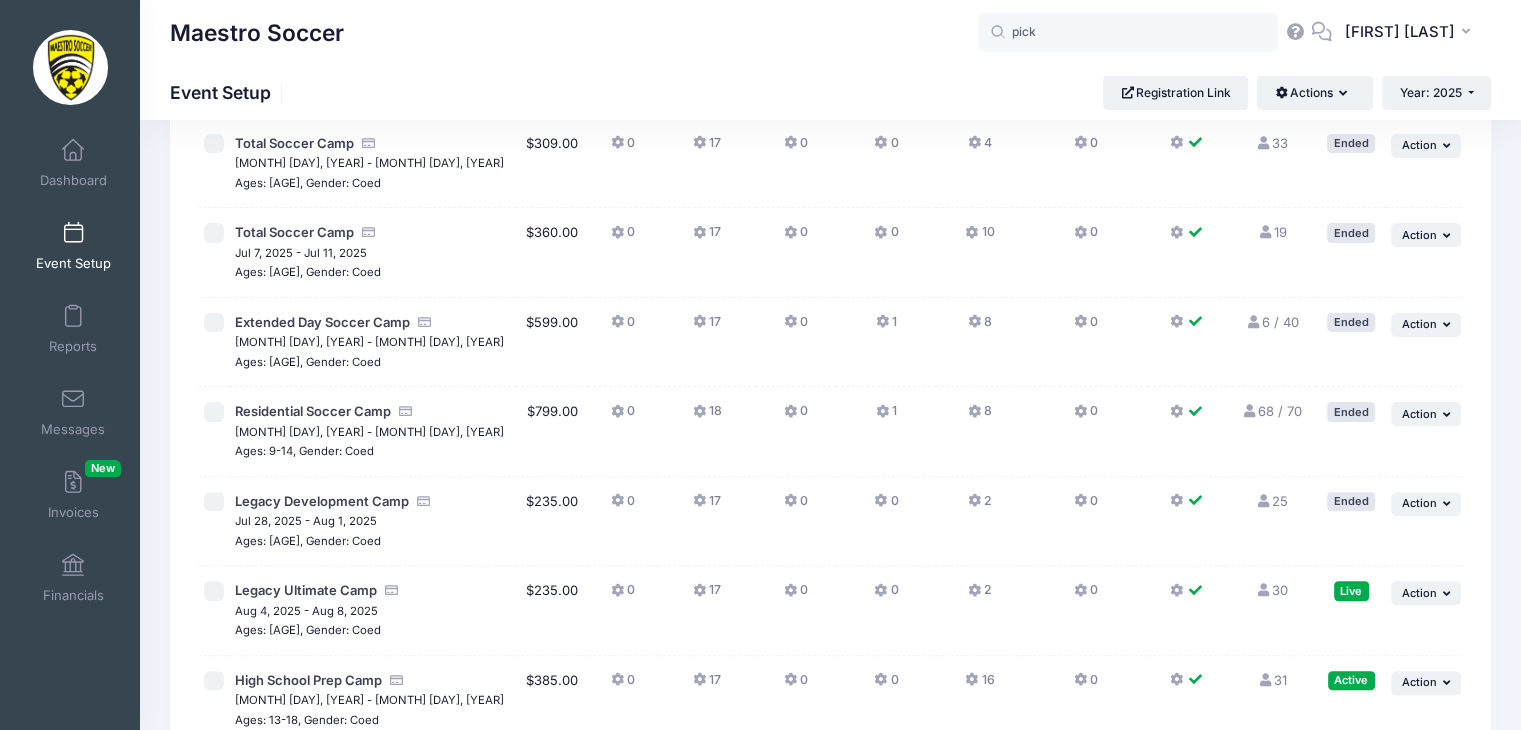 scroll, scrollTop: 600, scrollLeft: 0, axis: vertical 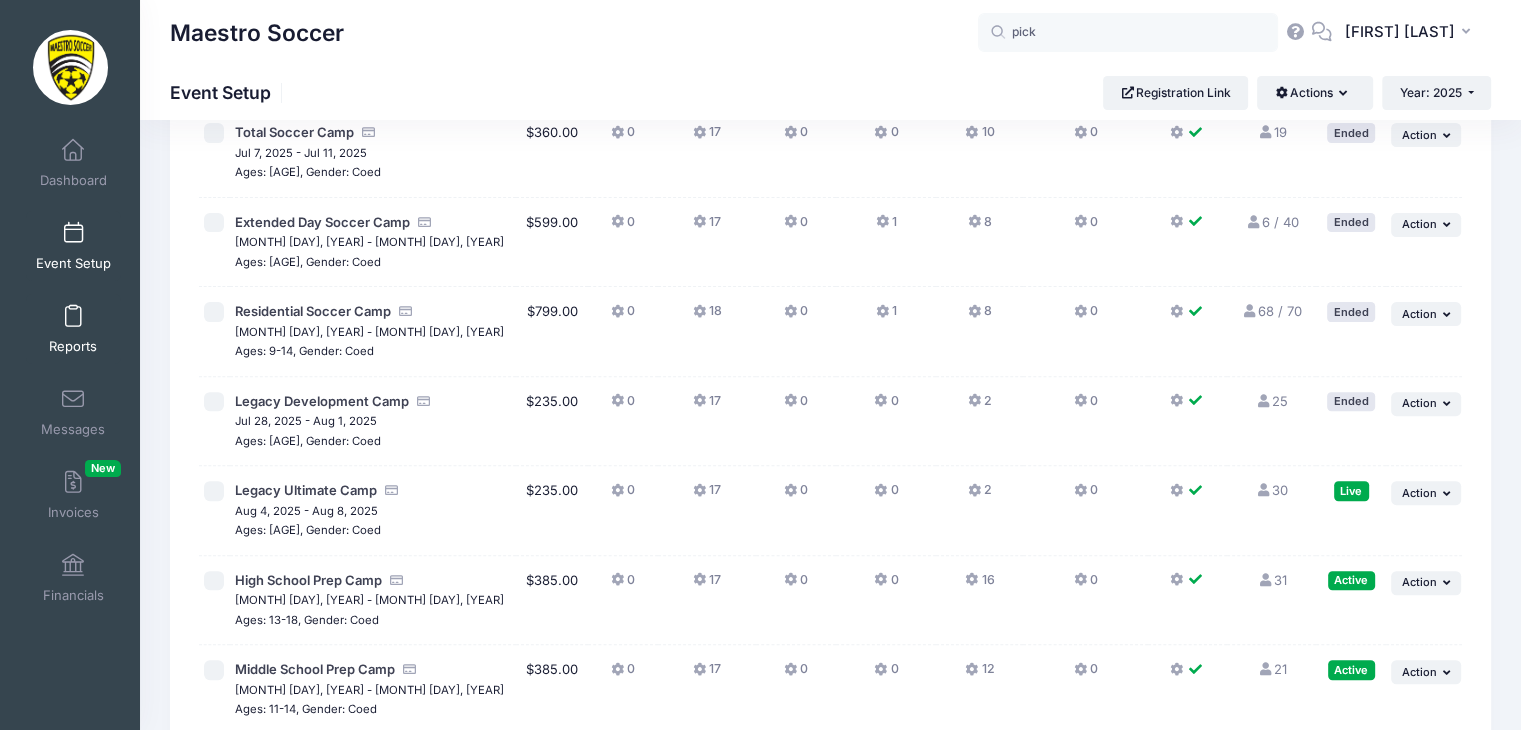 click on "Reports" at bounding box center (73, 329) 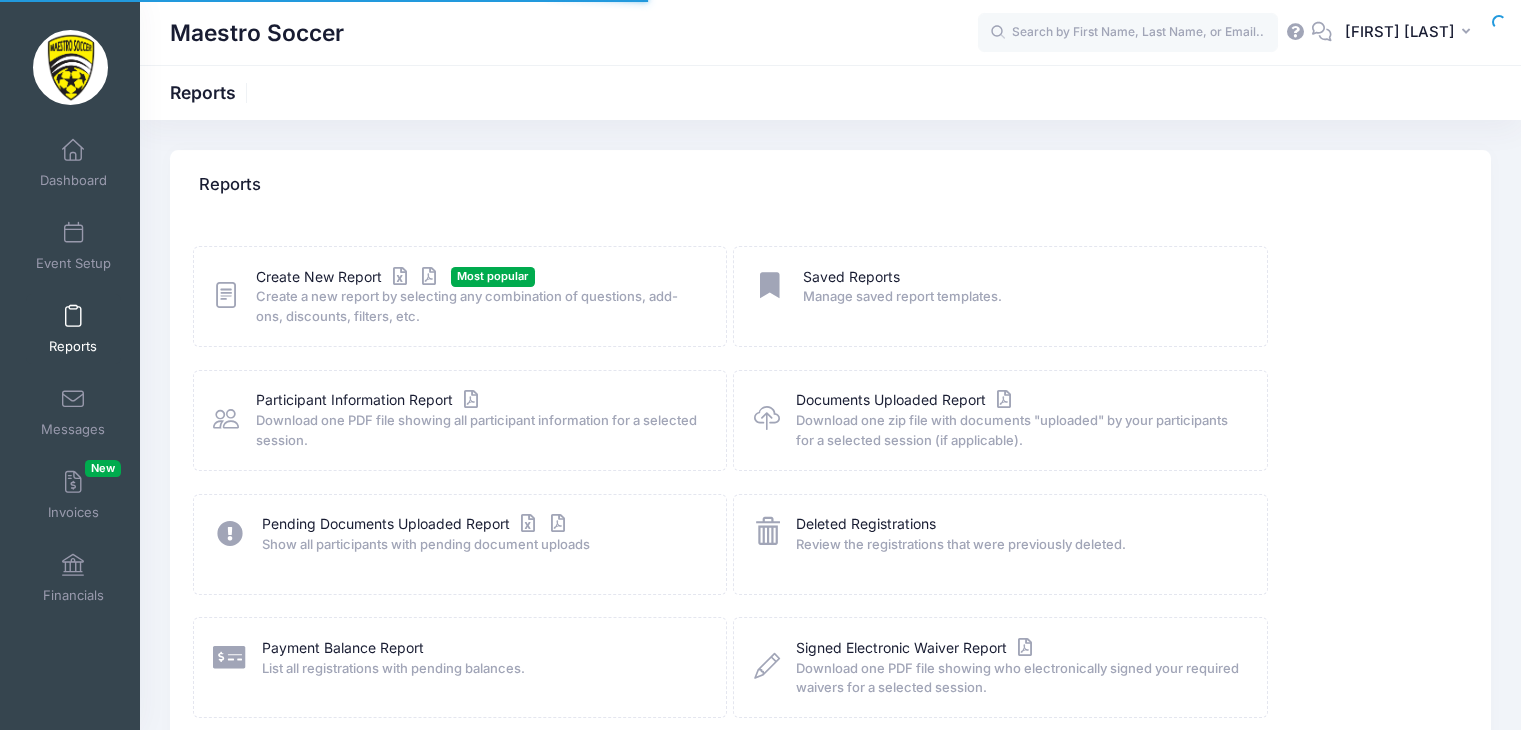 scroll, scrollTop: 0, scrollLeft: 0, axis: both 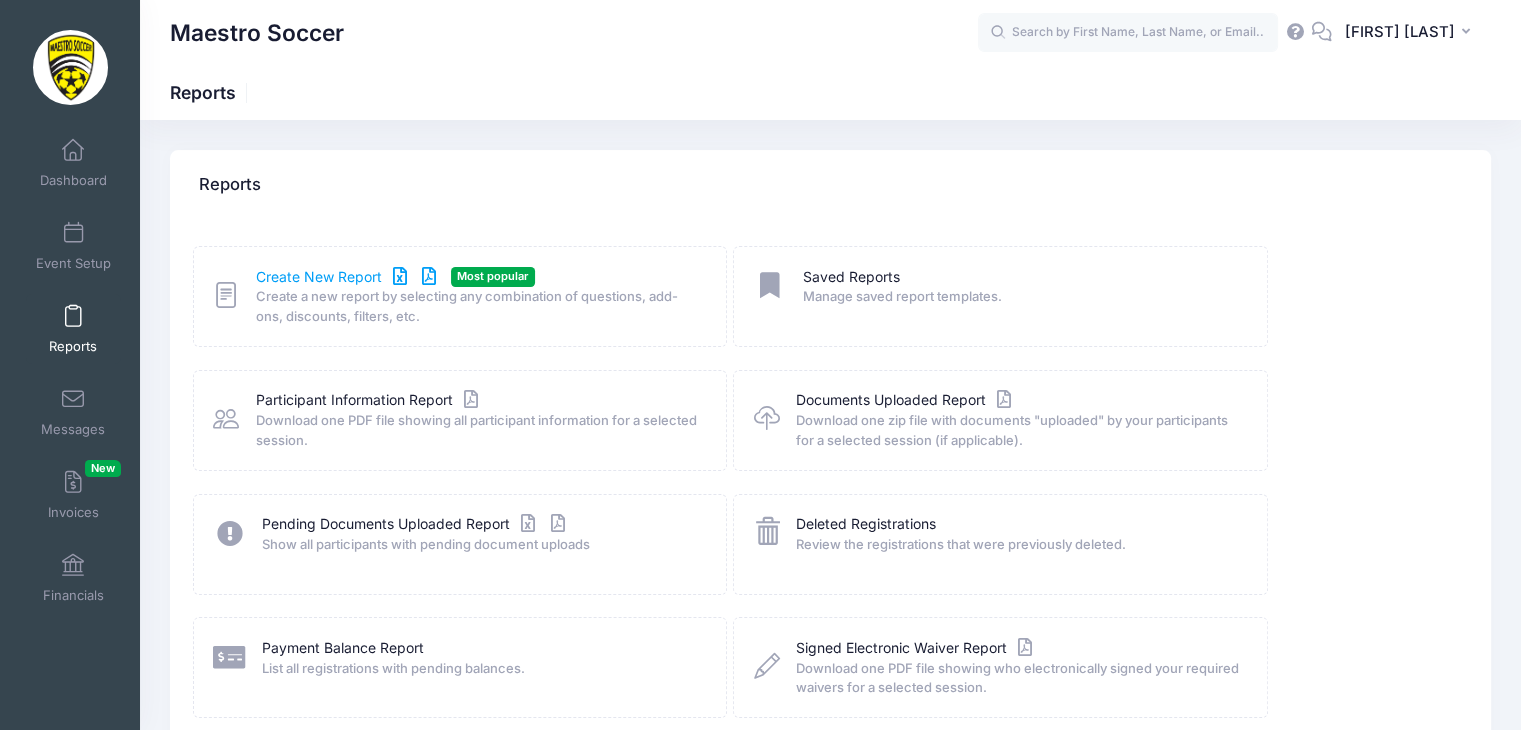click on "Create New Report" at bounding box center [349, 277] 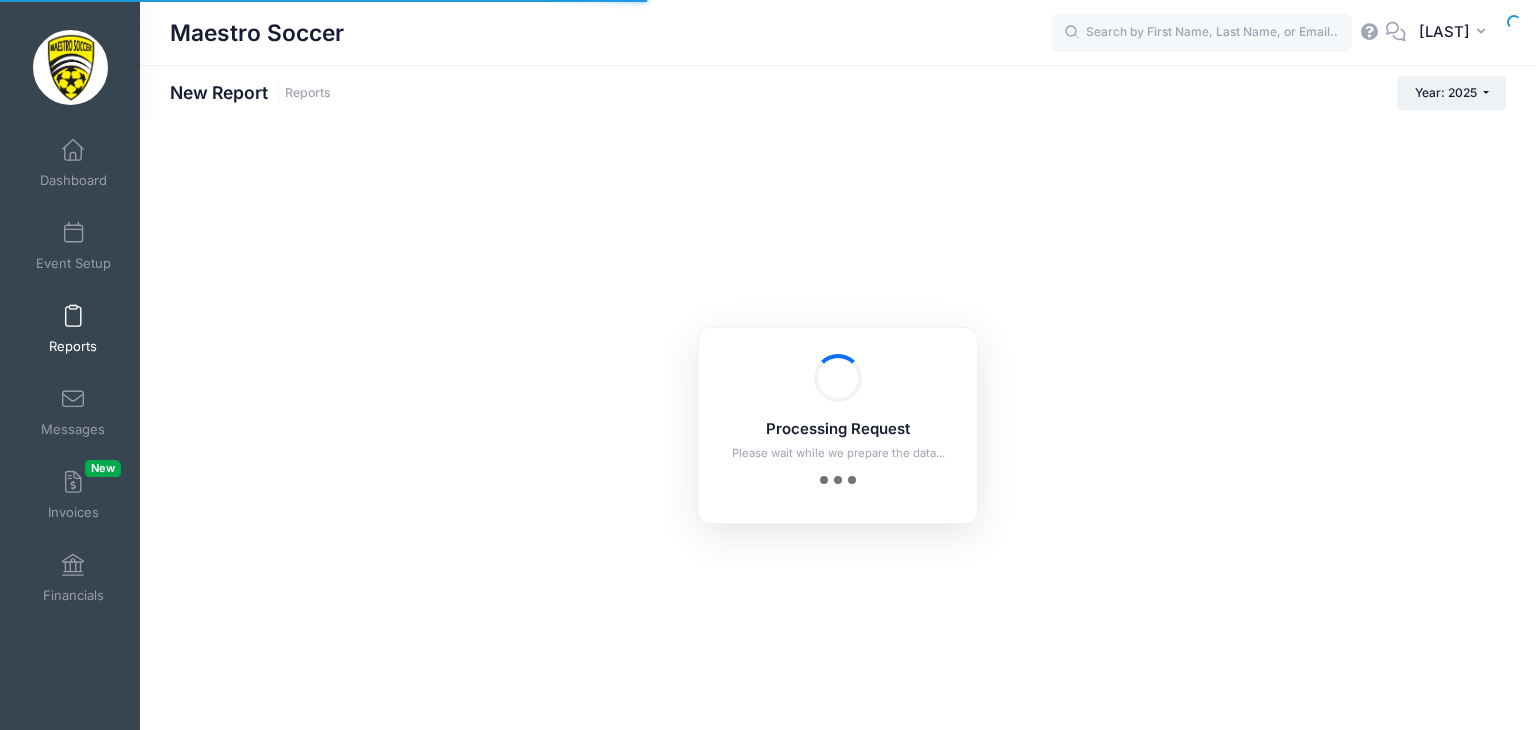 scroll, scrollTop: 0, scrollLeft: 0, axis: both 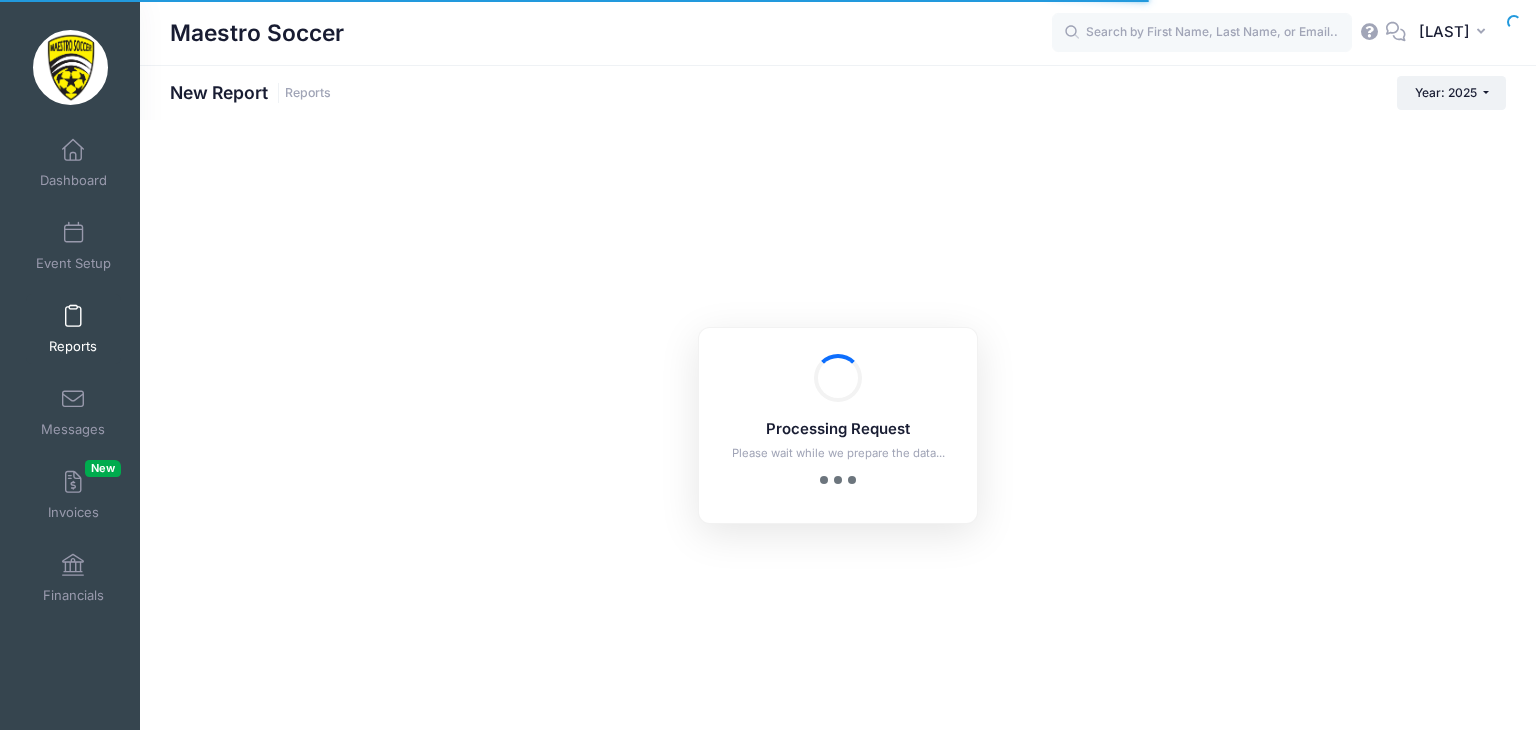 checkbox on "true" 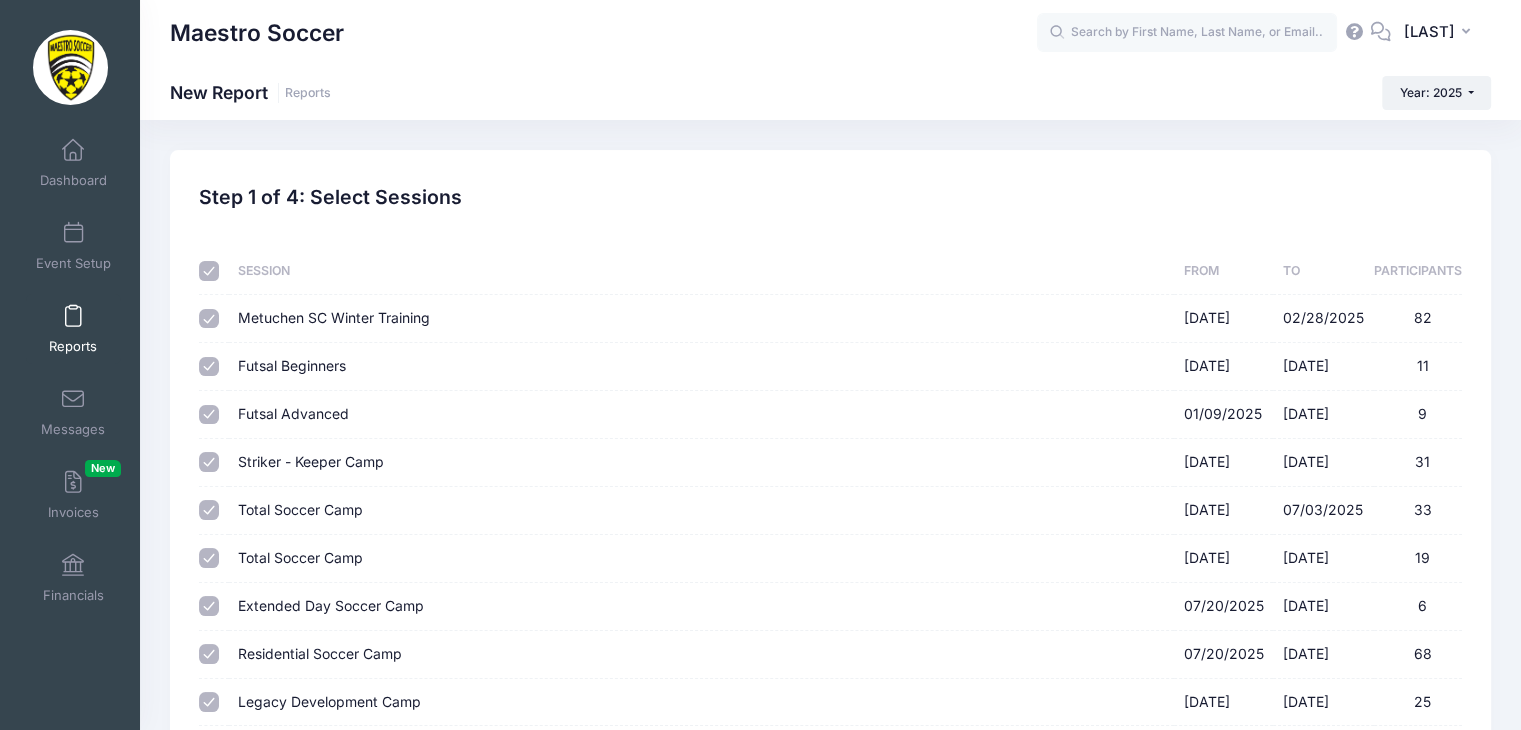 click at bounding box center [209, 271] 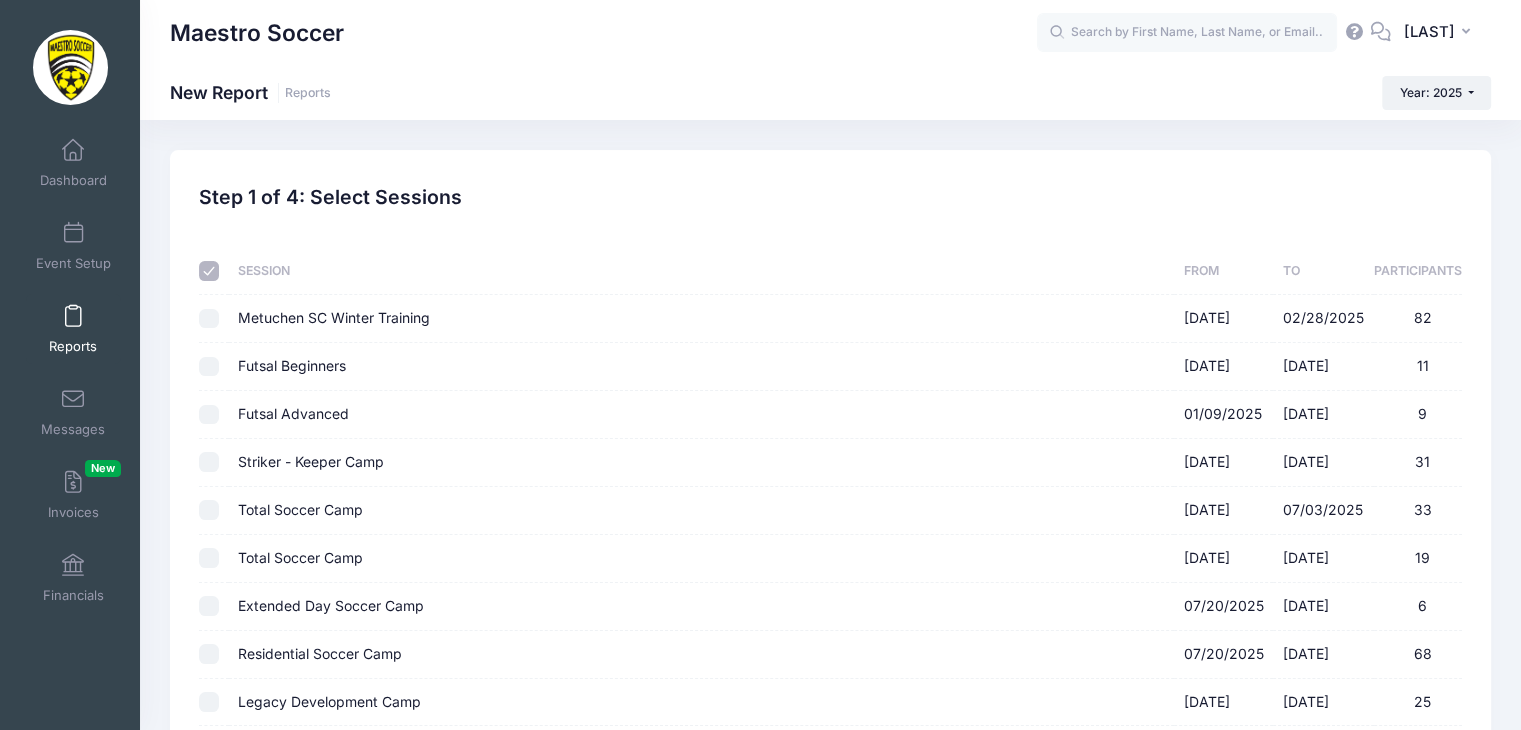 checkbox on "false" 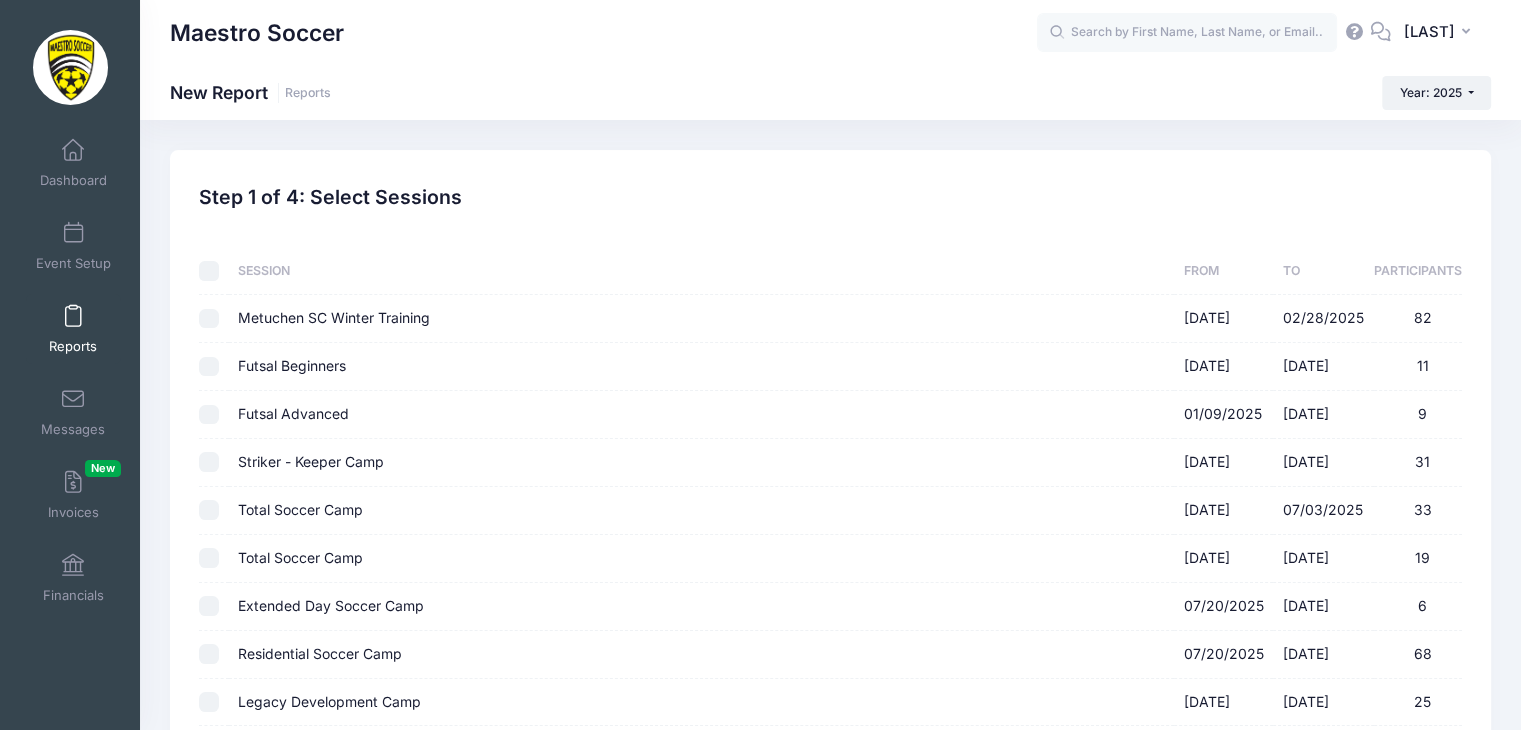 checkbox on "false" 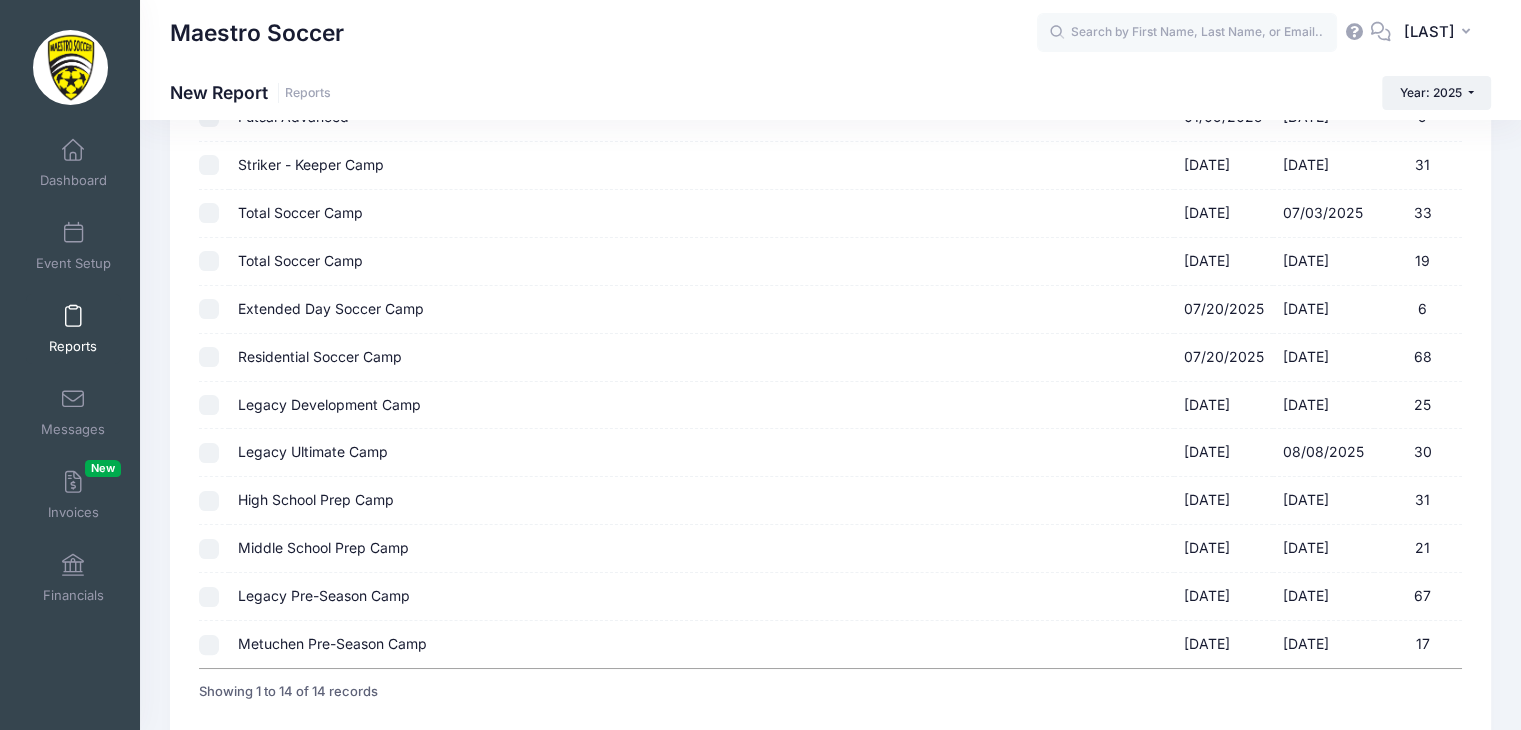scroll, scrollTop: 300, scrollLeft: 0, axis: vertical 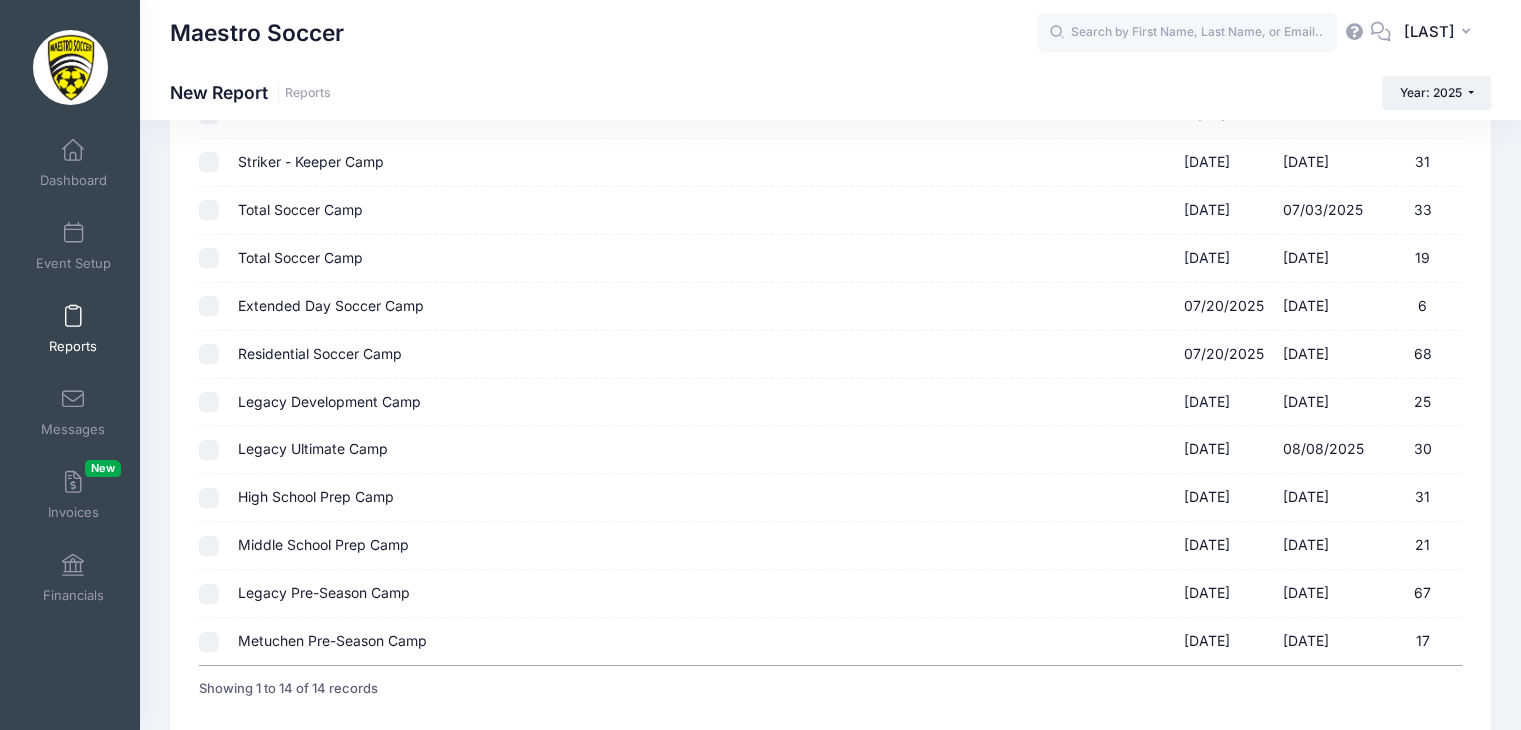 click at bounding box center (213, 498) 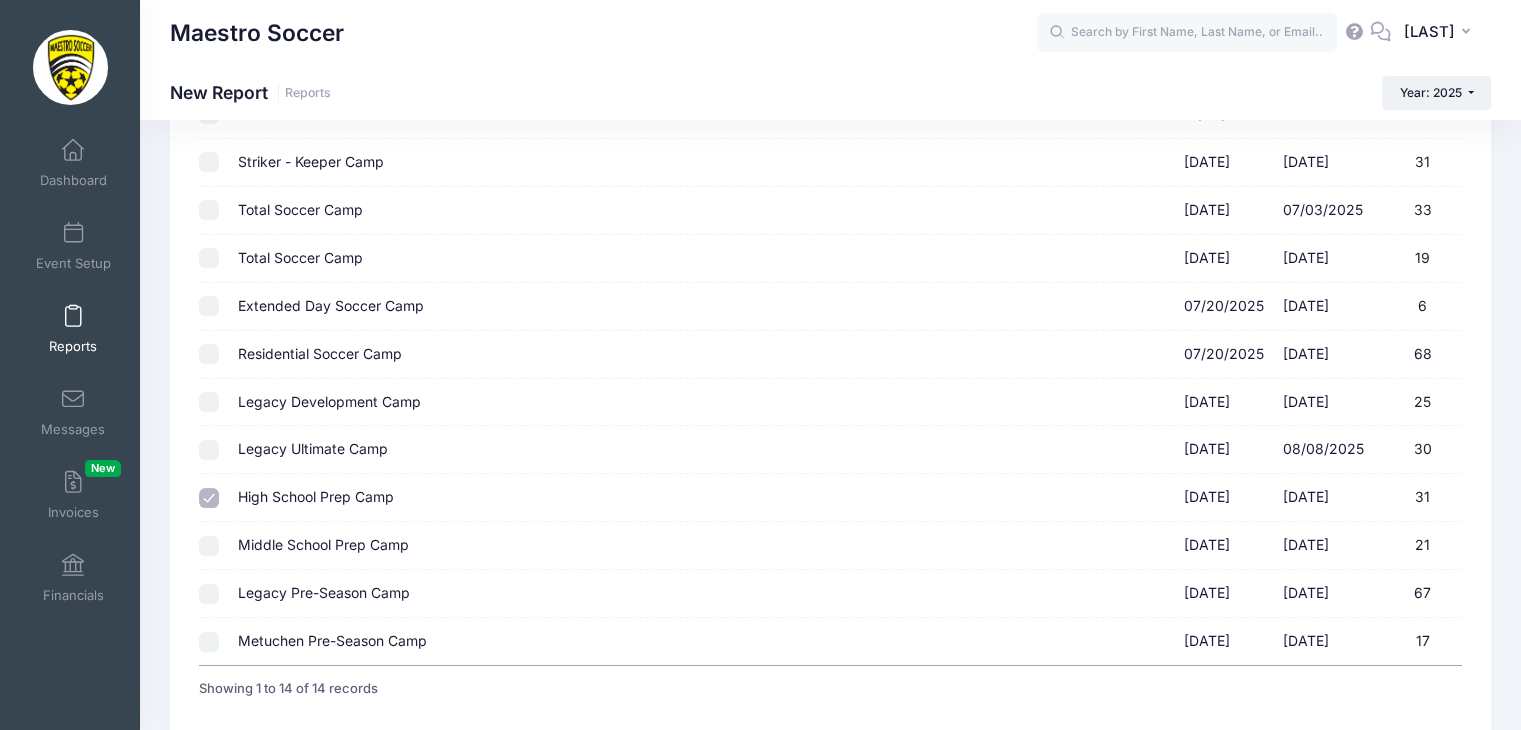 click on "[LAST] [LAST] [DATE] - [DATE]" at bounding box center (209, 546) 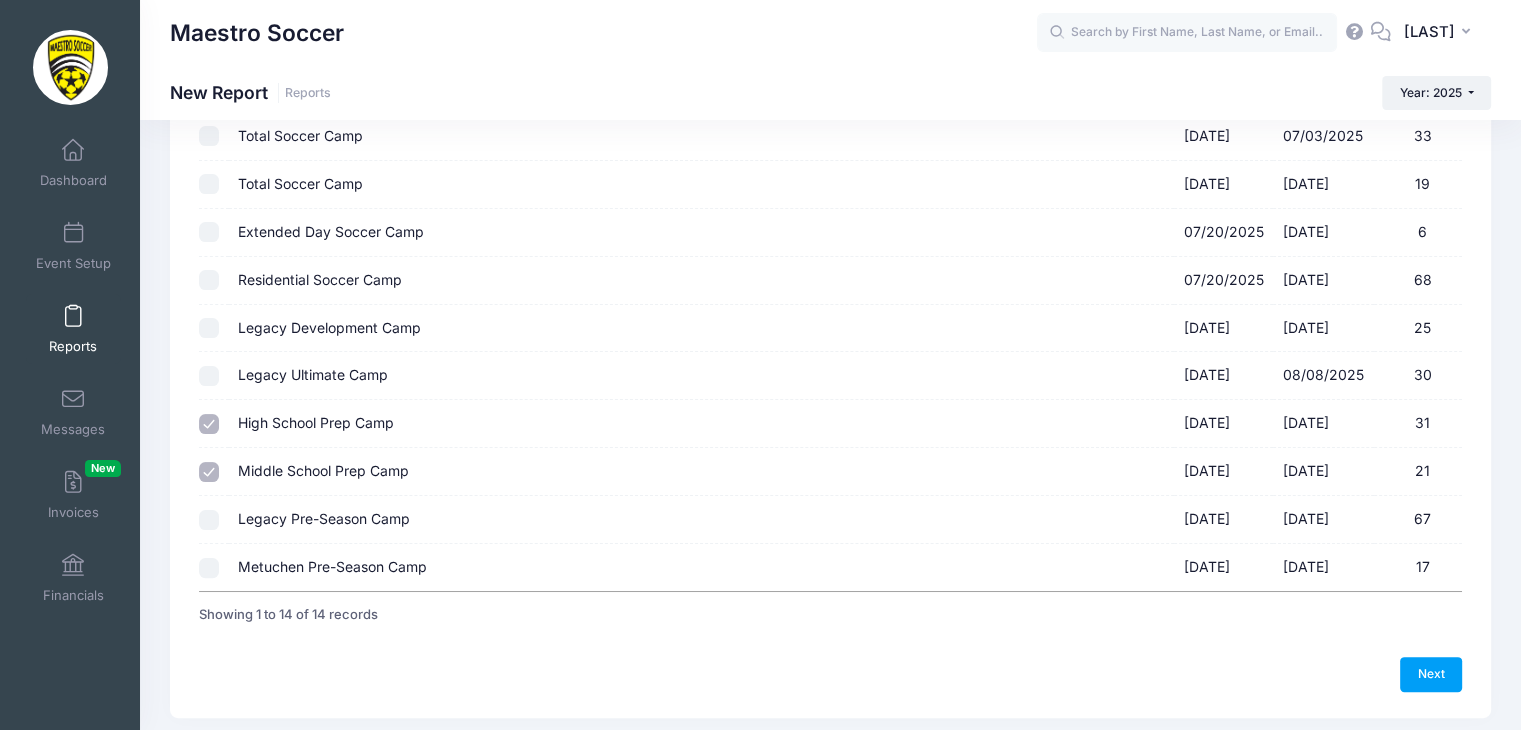 scroll, scrollTop: 434, scrollLeft: 0, axis: vertical 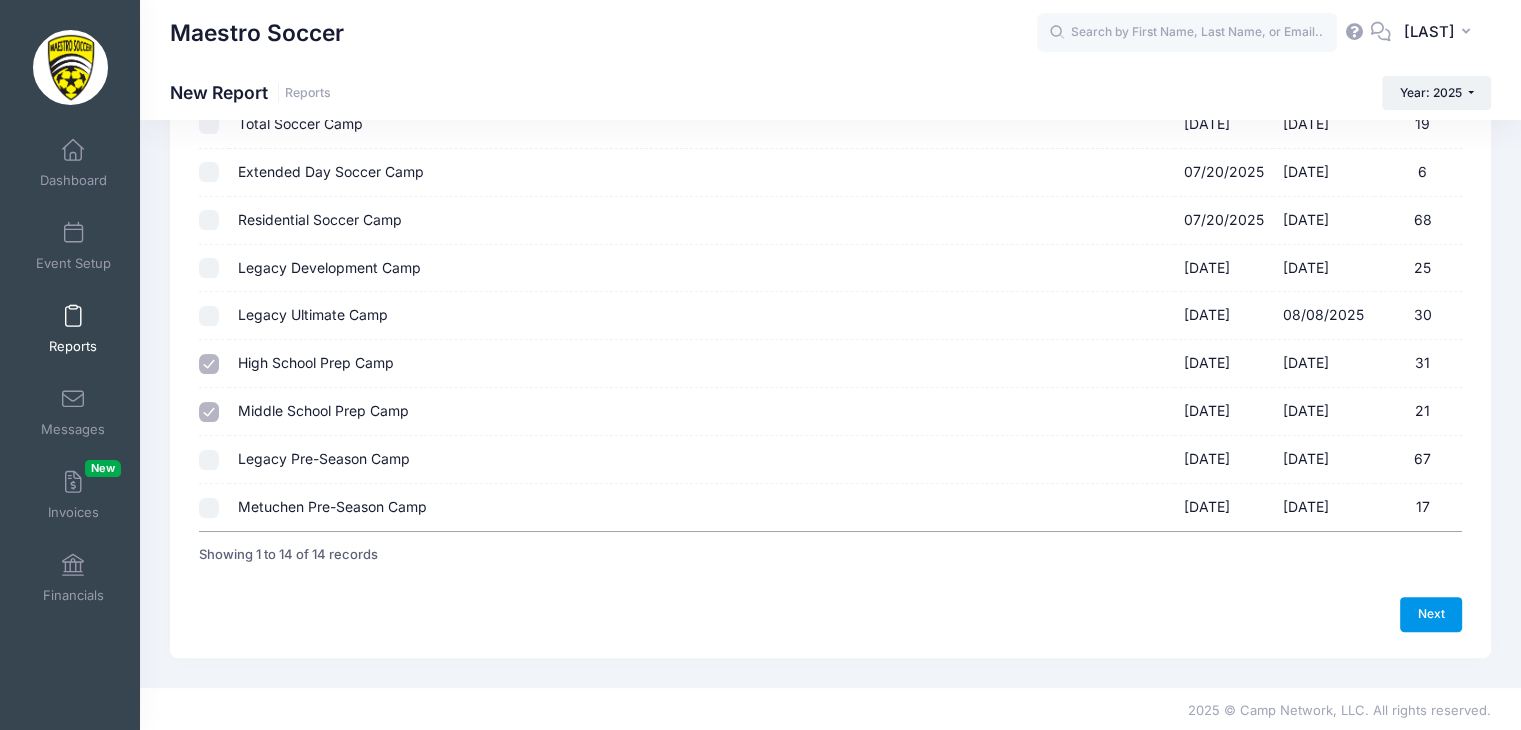click on "Next" at bounding box center [1431, 614] 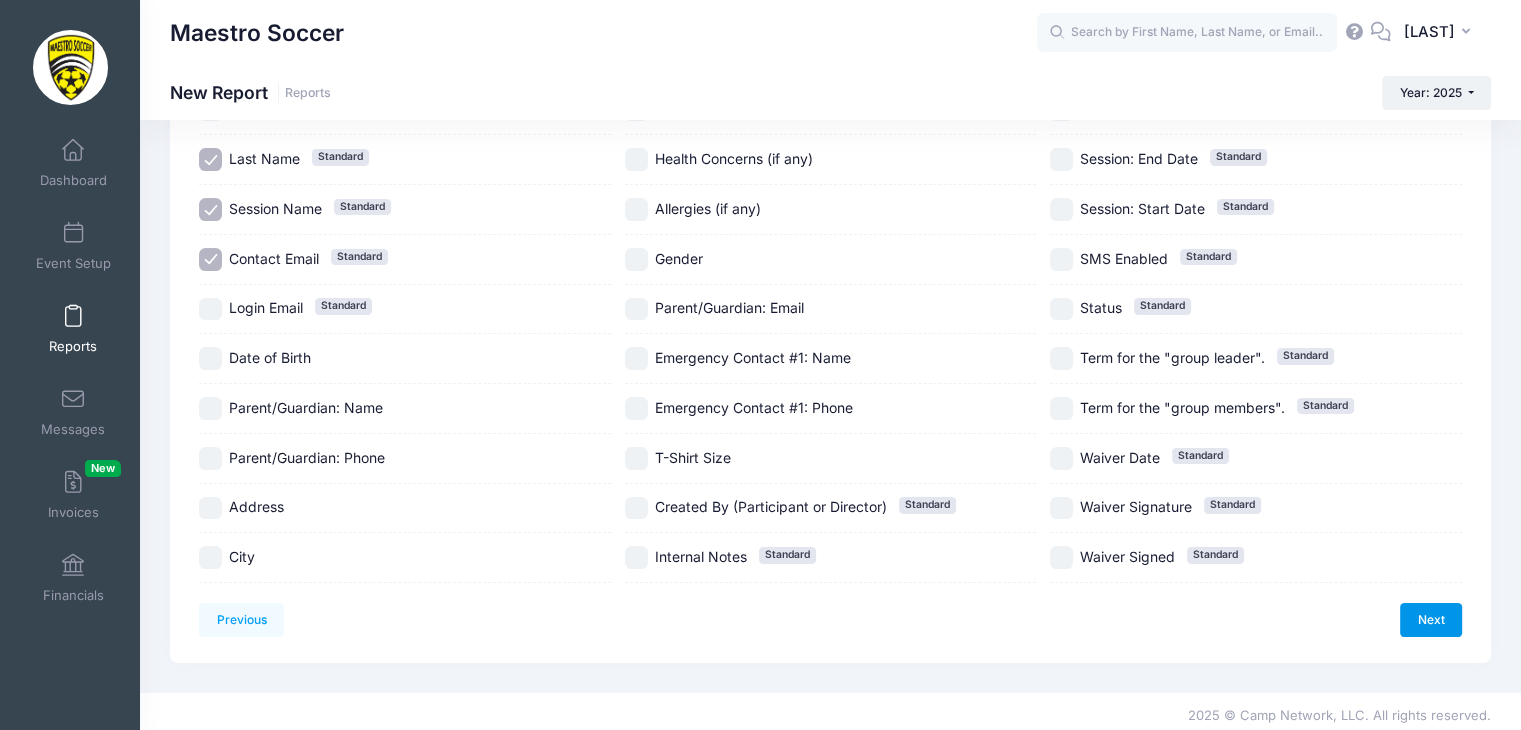 scroll, scrollTop: 0, scrollLeft: 0, axis: both 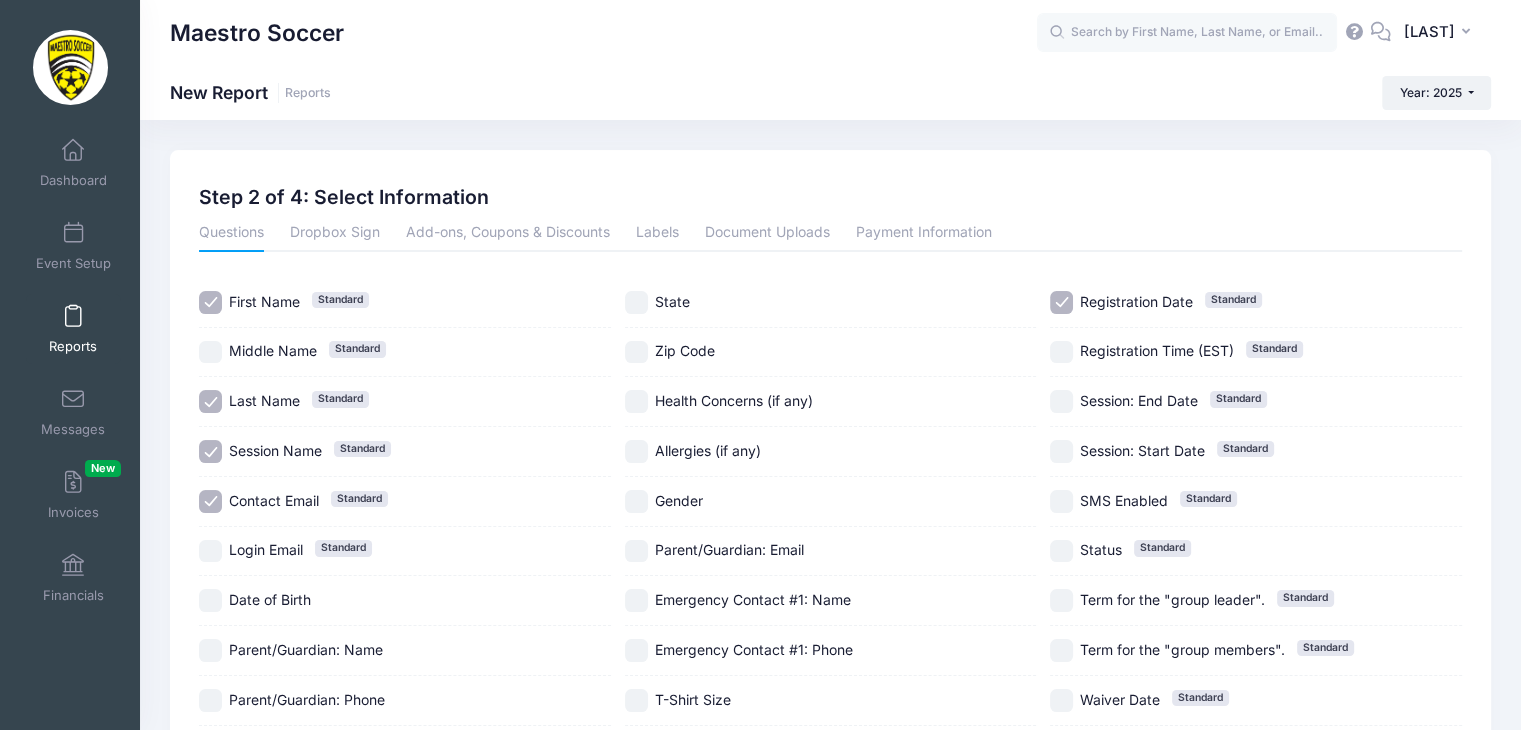 click on "Contact Email Standard" at bounding box center (210, 501) 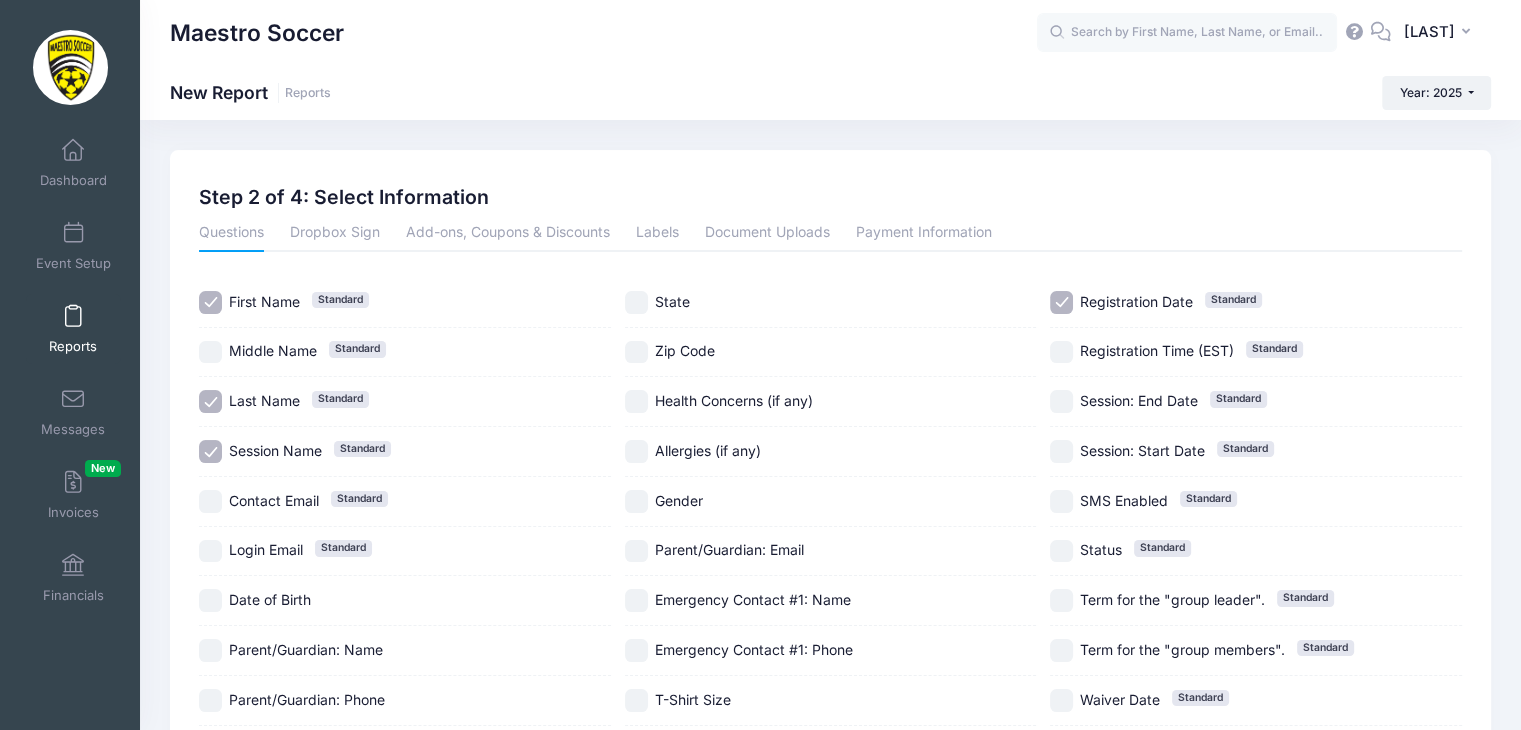 click on "Session Name Standard" at bounding box center (210, 451) 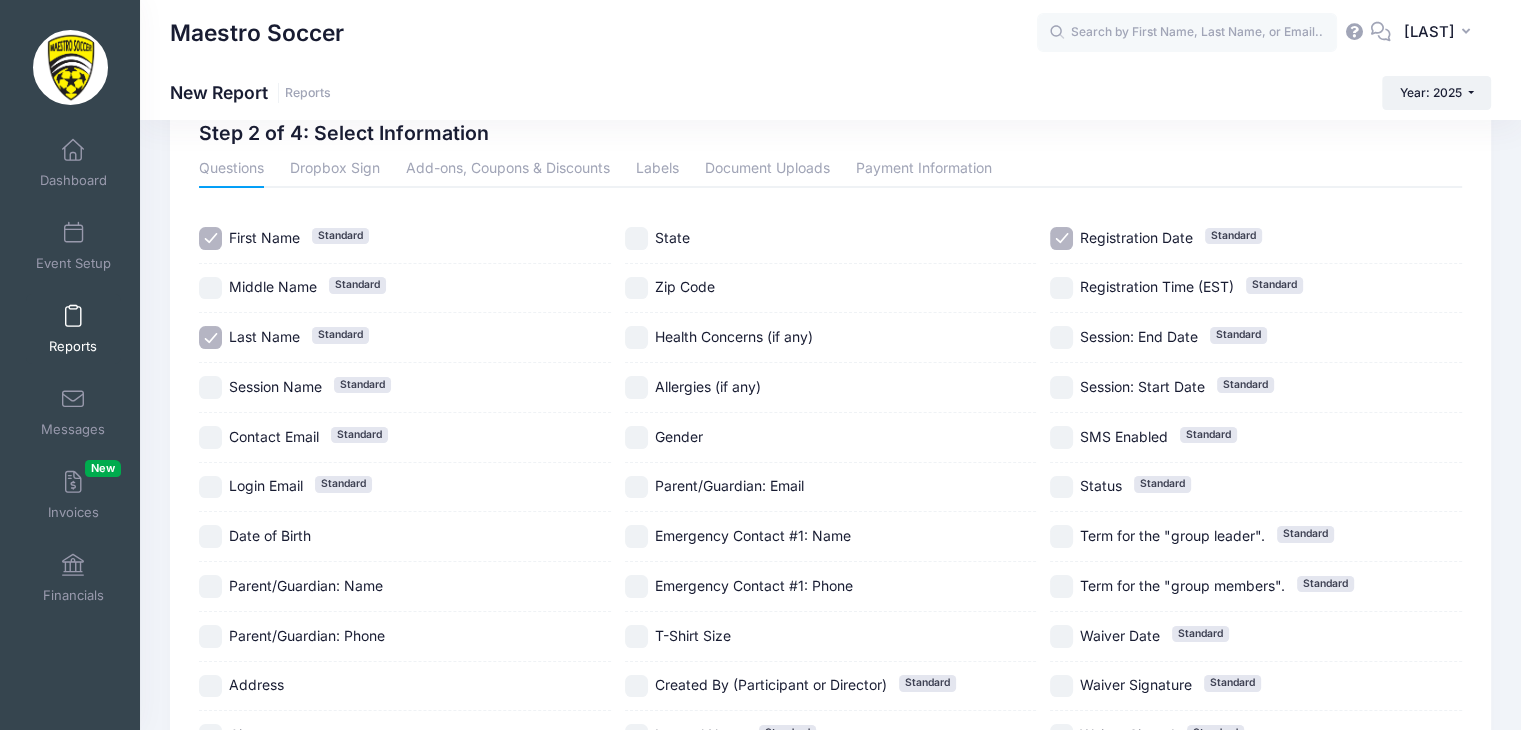 scroll, scrollTop: 100, scrollLeft: 0, axis: vertical 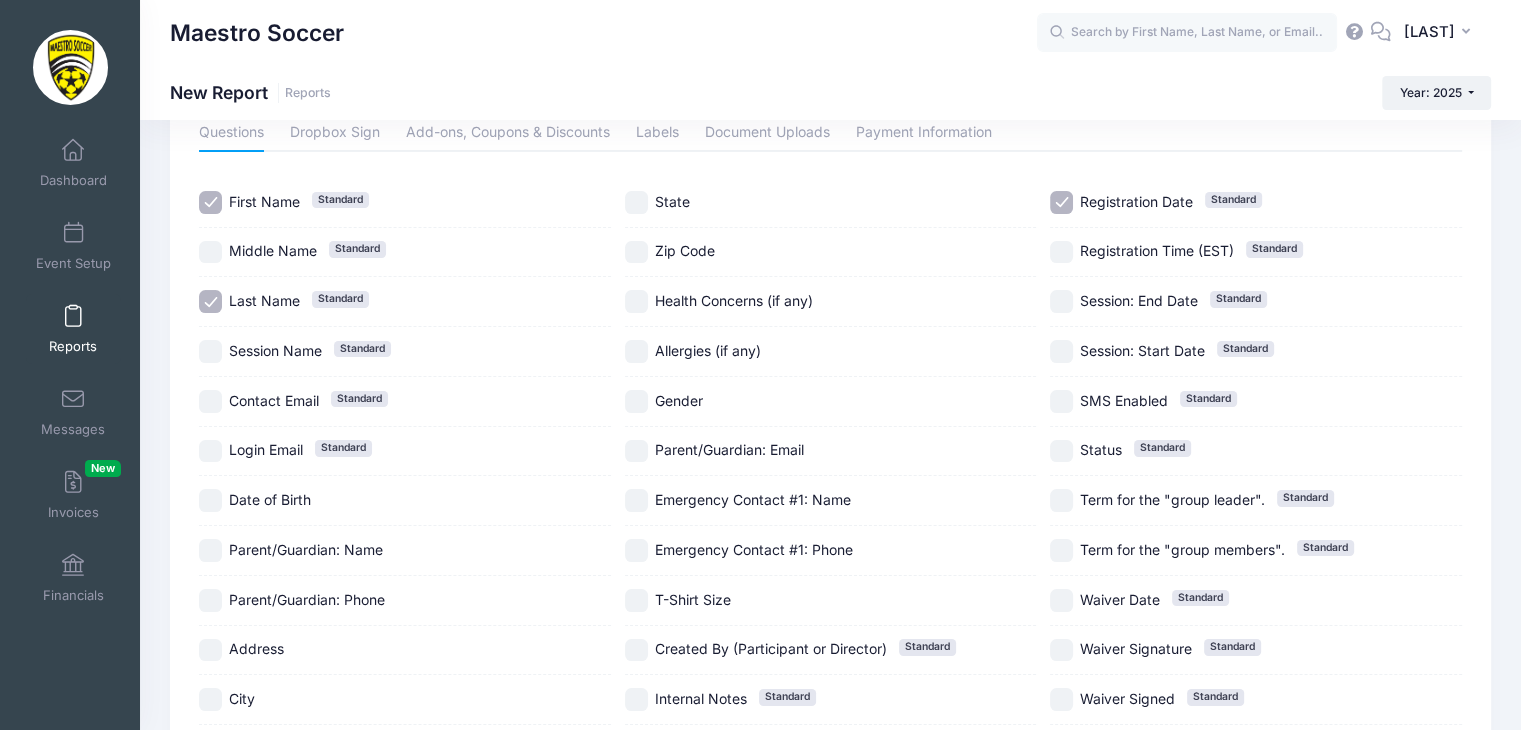 click on "T-Shirt Size" at bounding box center (636, 600) 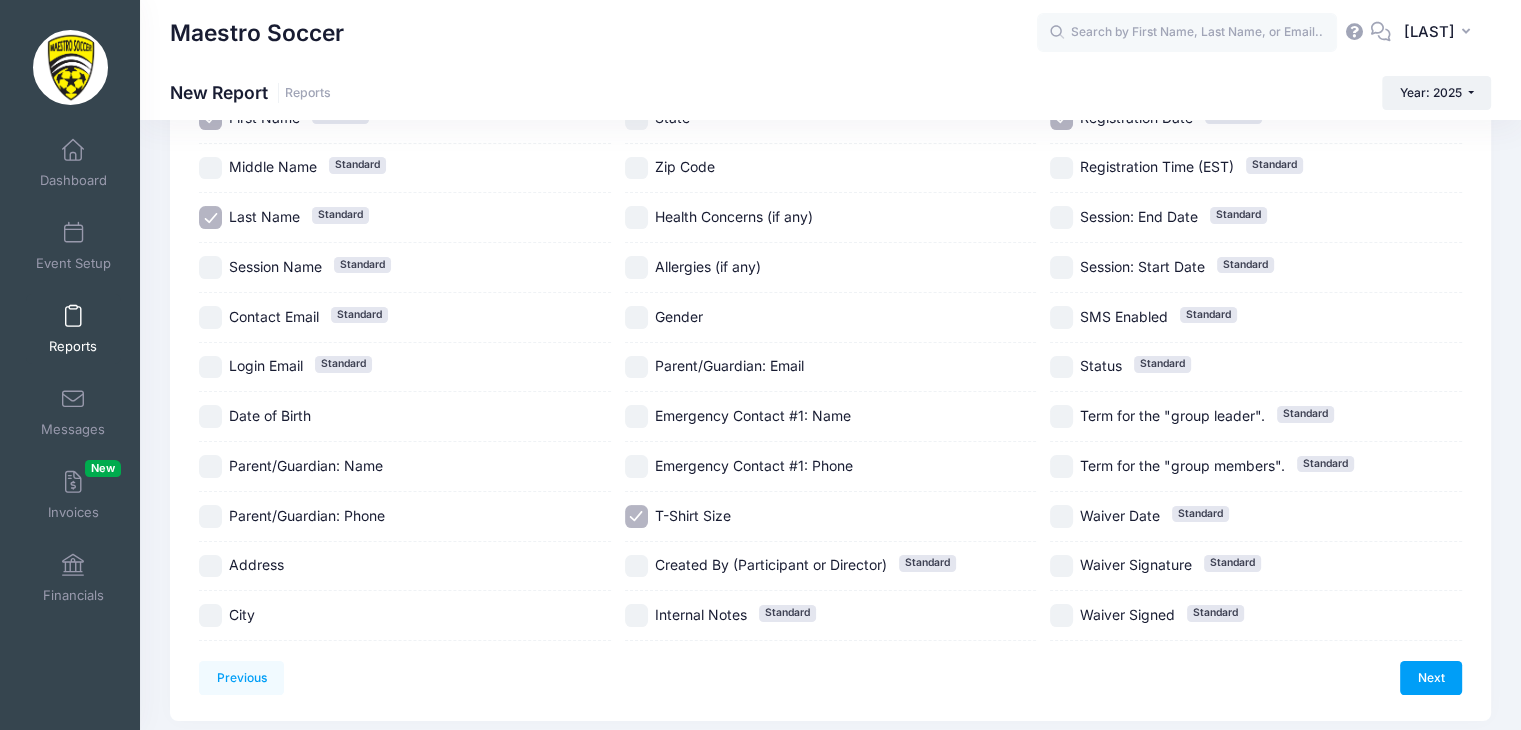 scroll, scrollTop: 248, scrollLeft: 0, axis: vertical 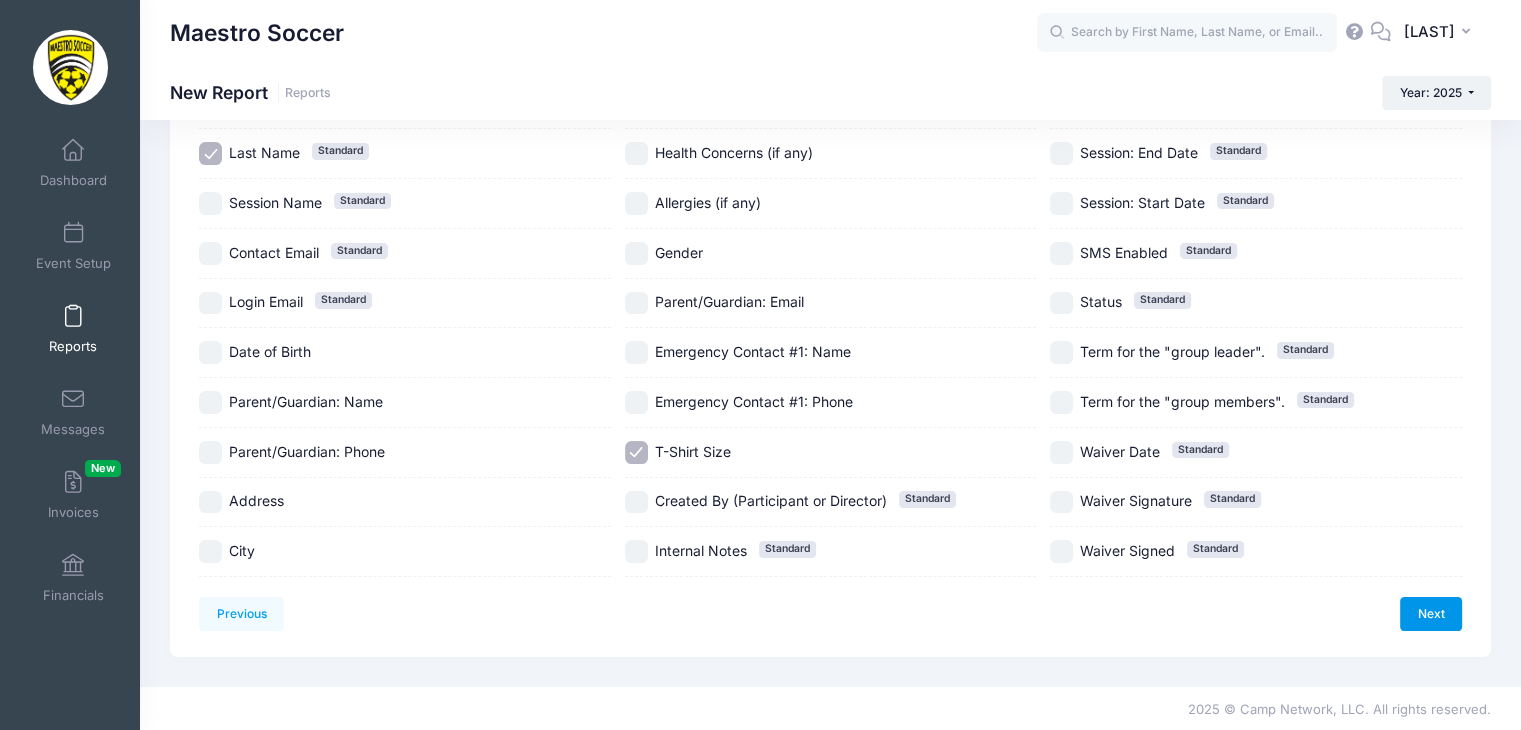 click on "Next" at bounding box center [1431, 614] 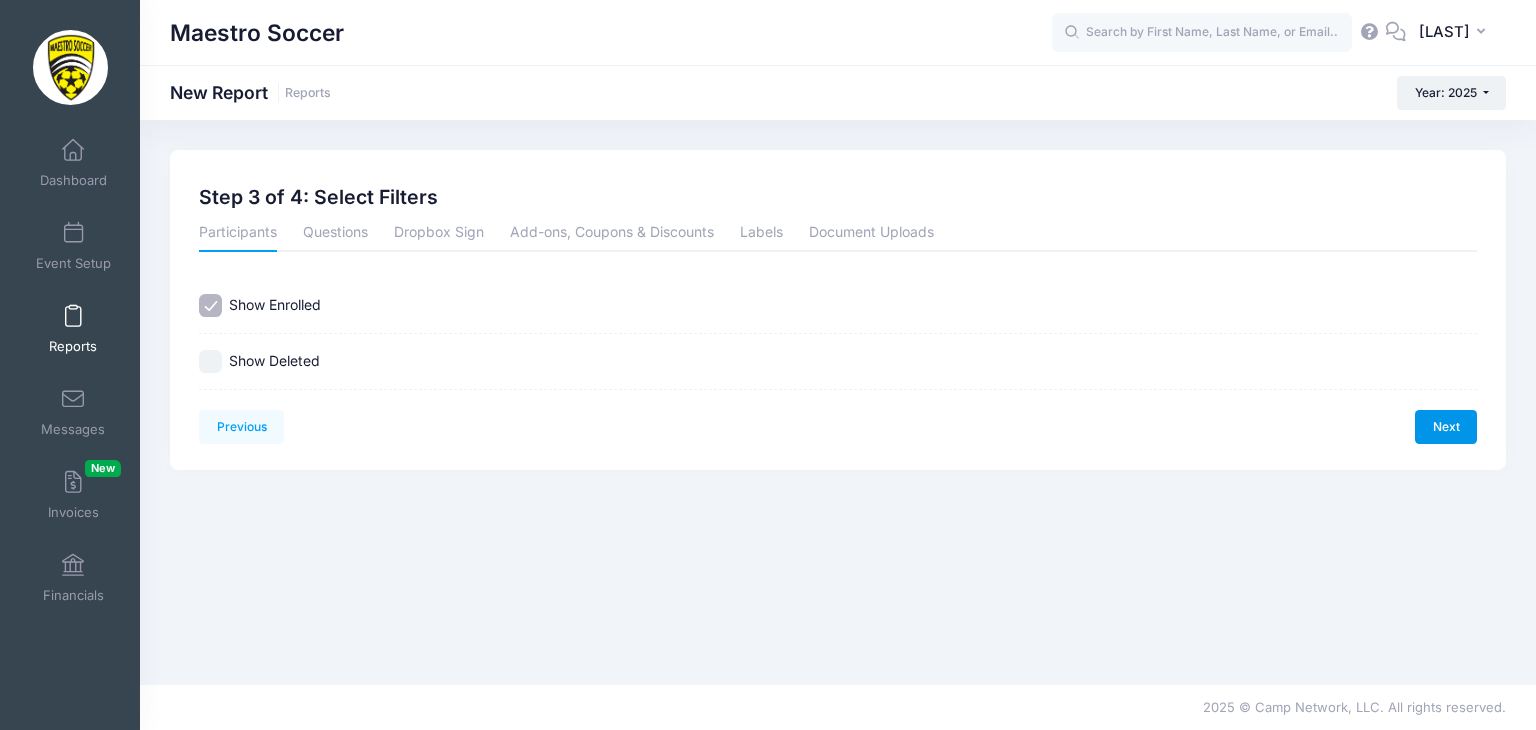 click on "Next" at bounding box center (1446, 427) 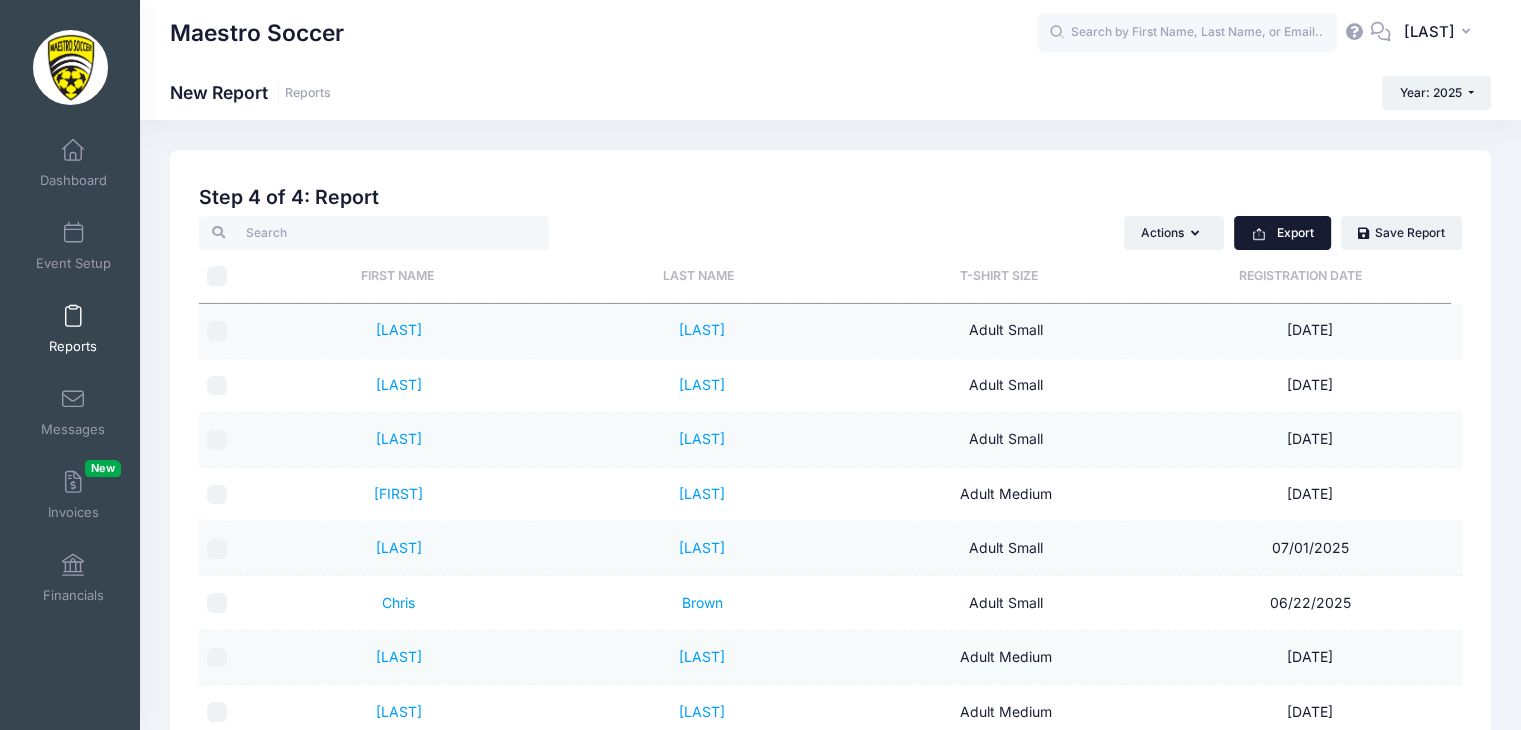 click on "Export" at bounding box center (1282, 233) 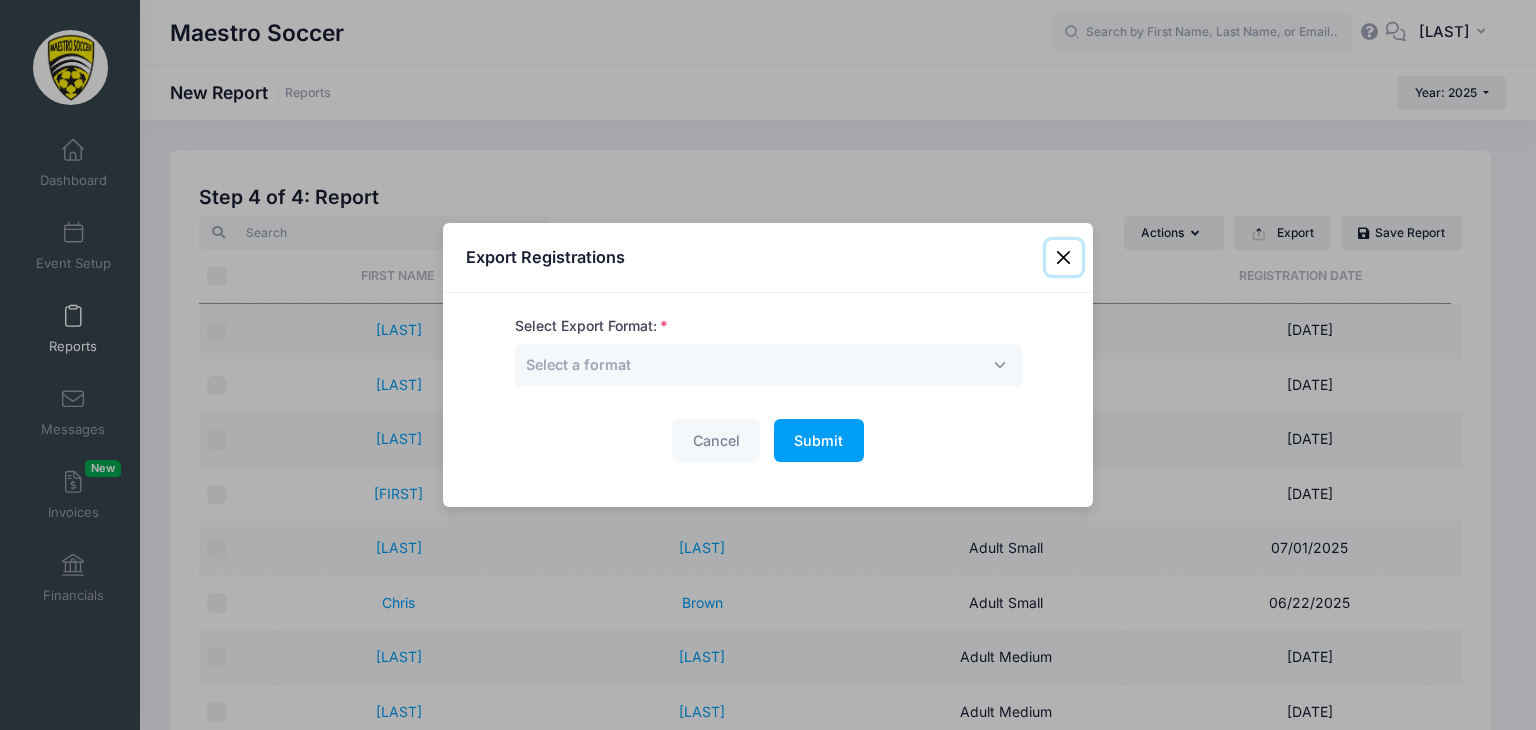 click at bounding box center (1064, 258) 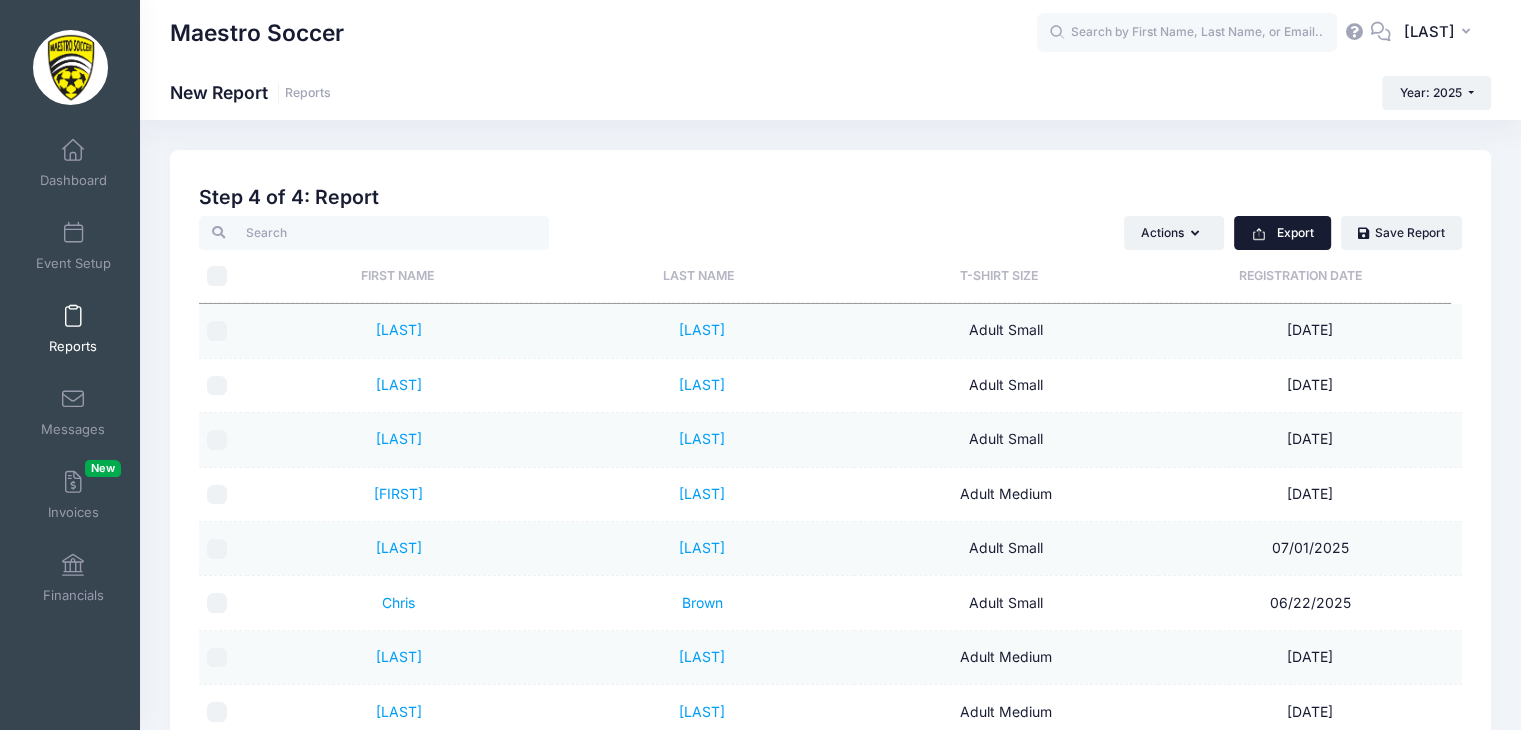 click on "Export" at bounding box center [1282, 233] 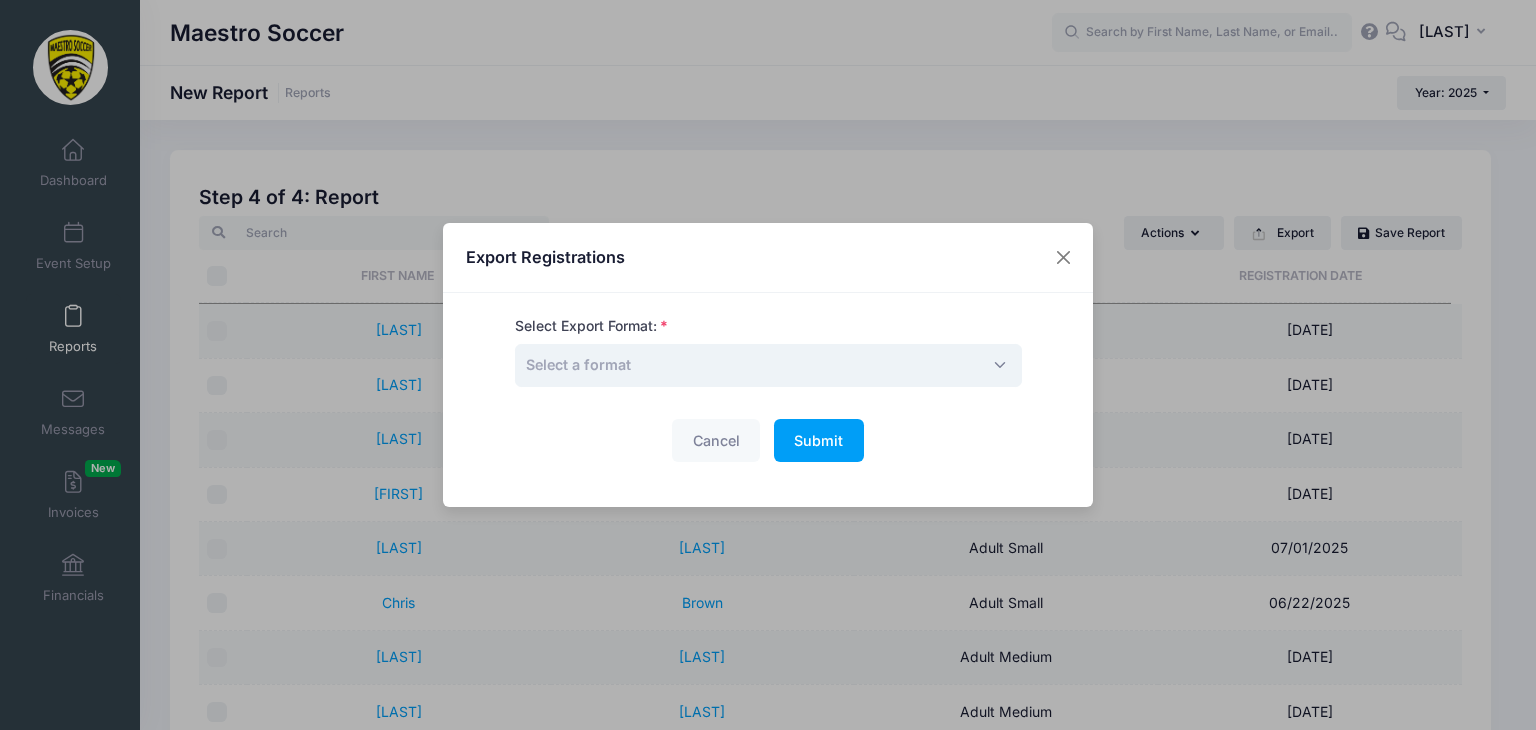 click on "Select a format" at bounding box center (768, 365) 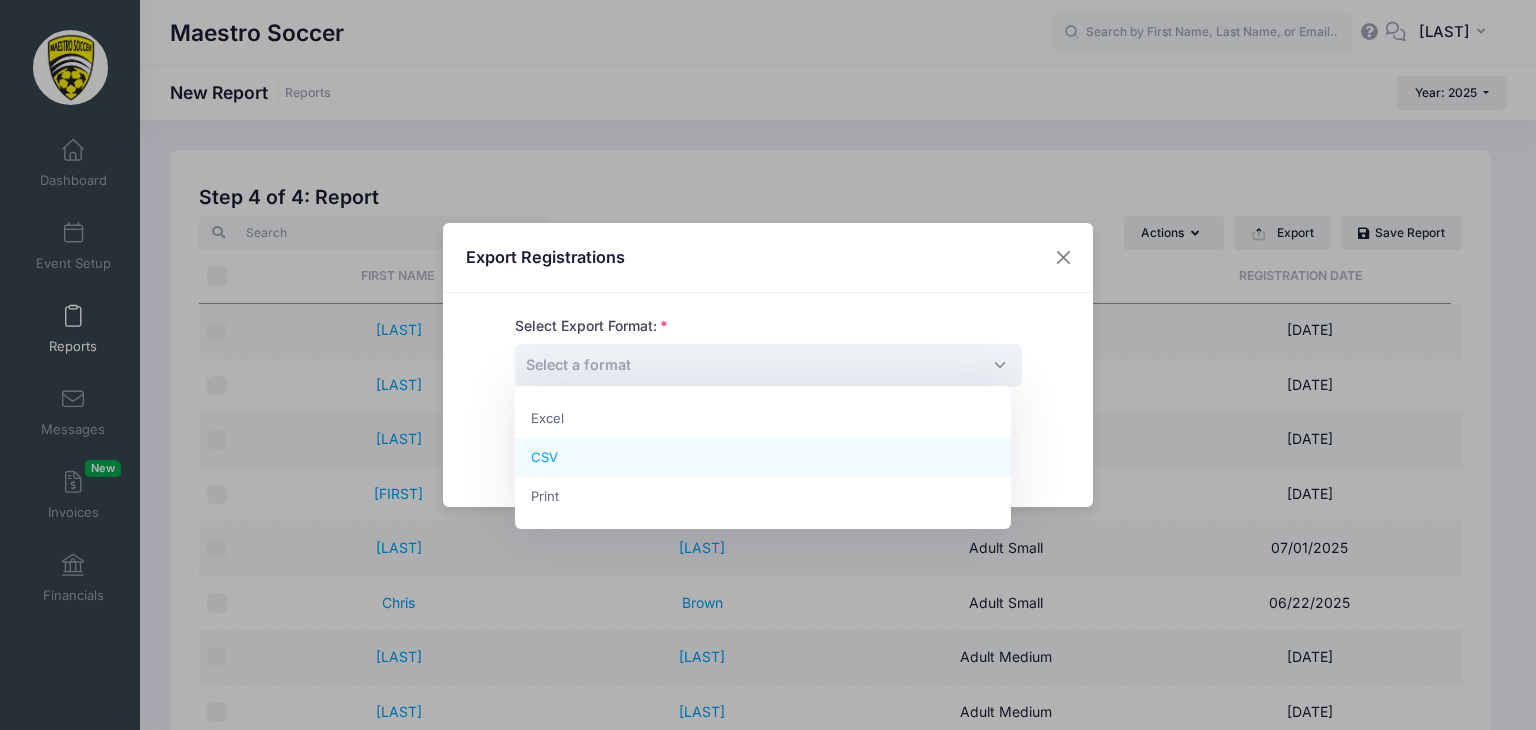 select on "csv" 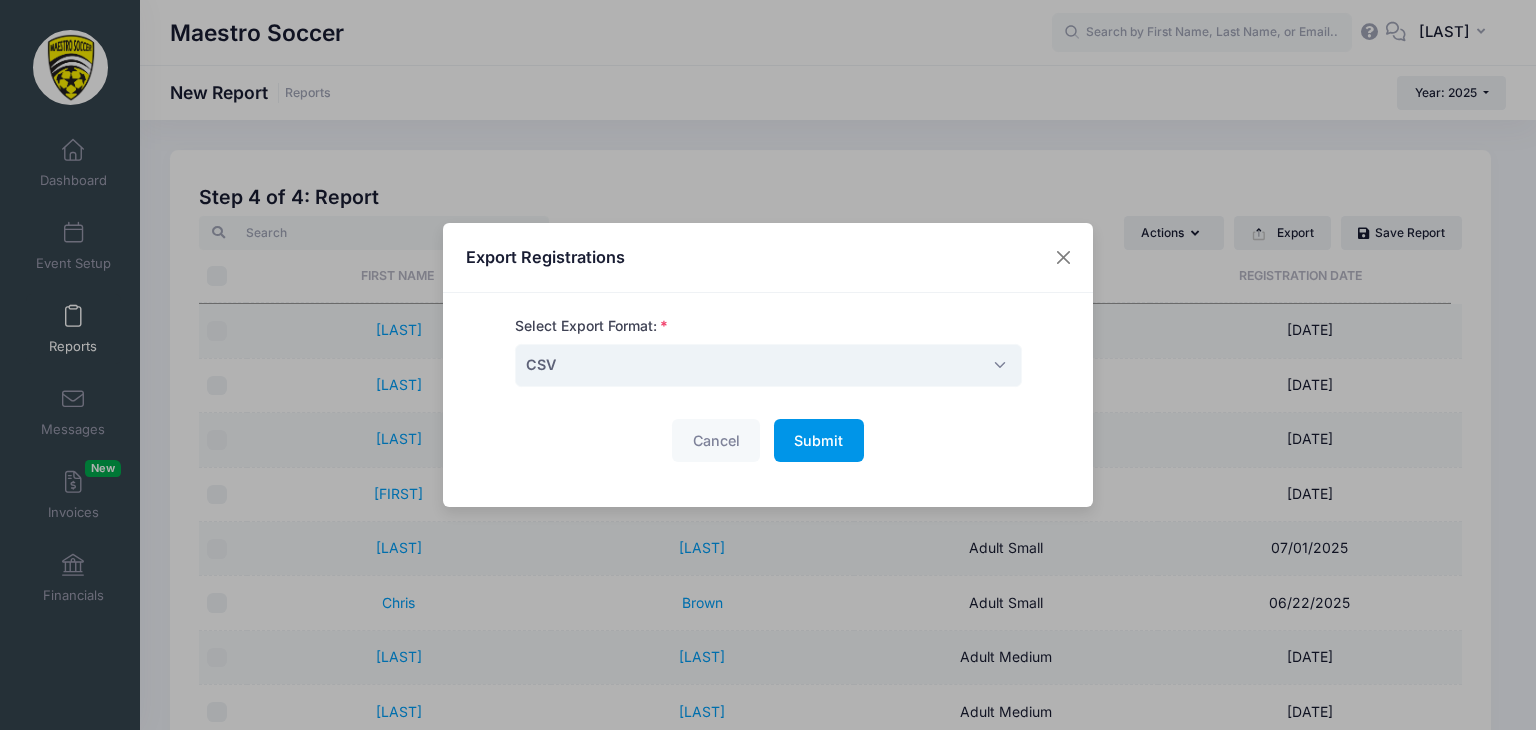 click on "Submit" at bounding box center (818, 440) 